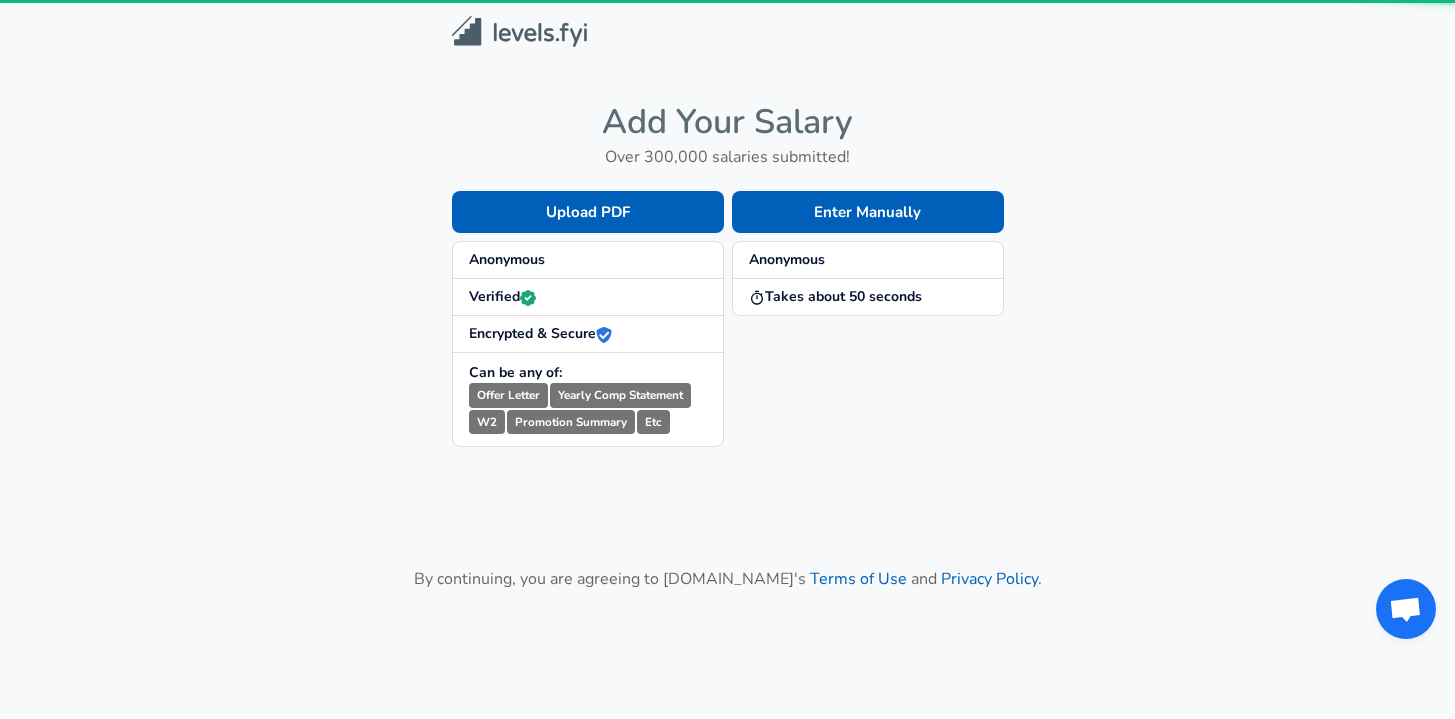 scroll, scrollTop: 0, scrollLeft: 0, axis: both 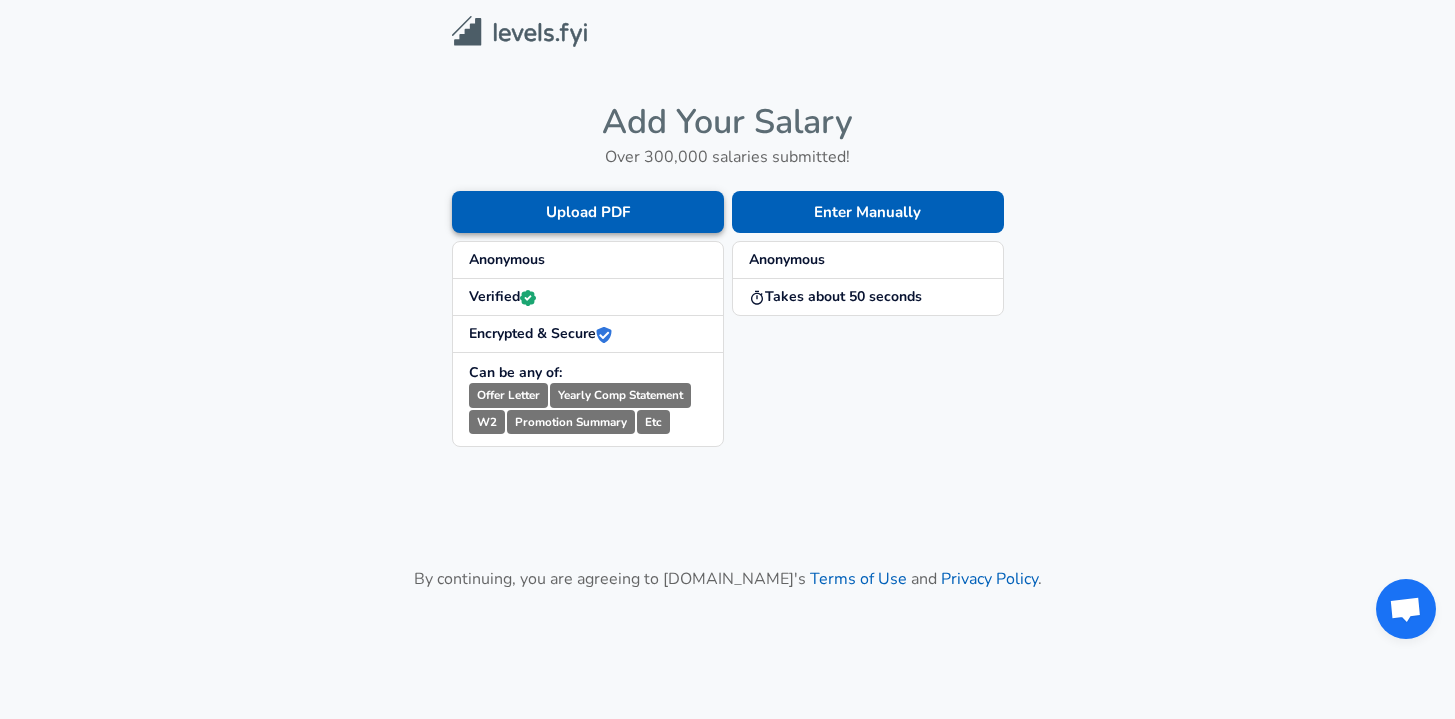 click on "Upload PDF" at bounding box center (588, 212) 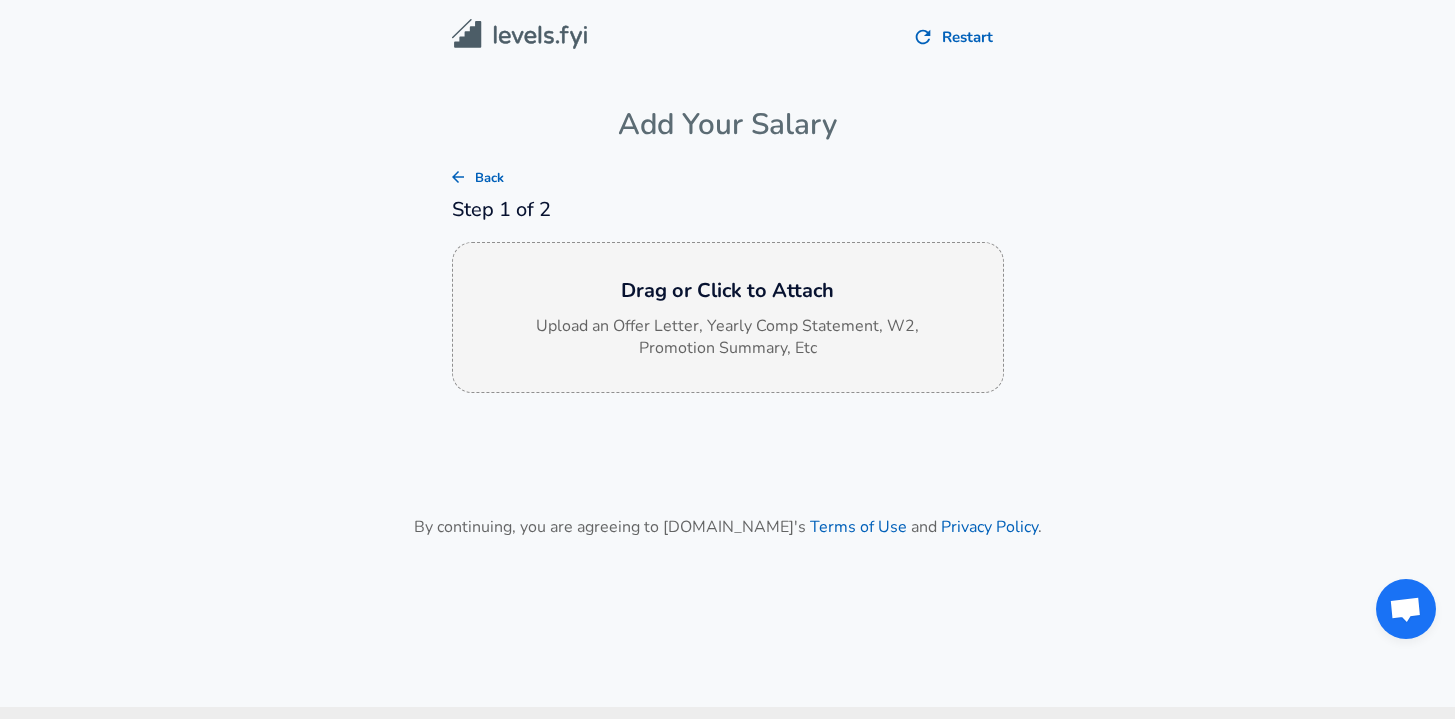 click on "Drag or Click to Attach" at bounding box center (728, 291) 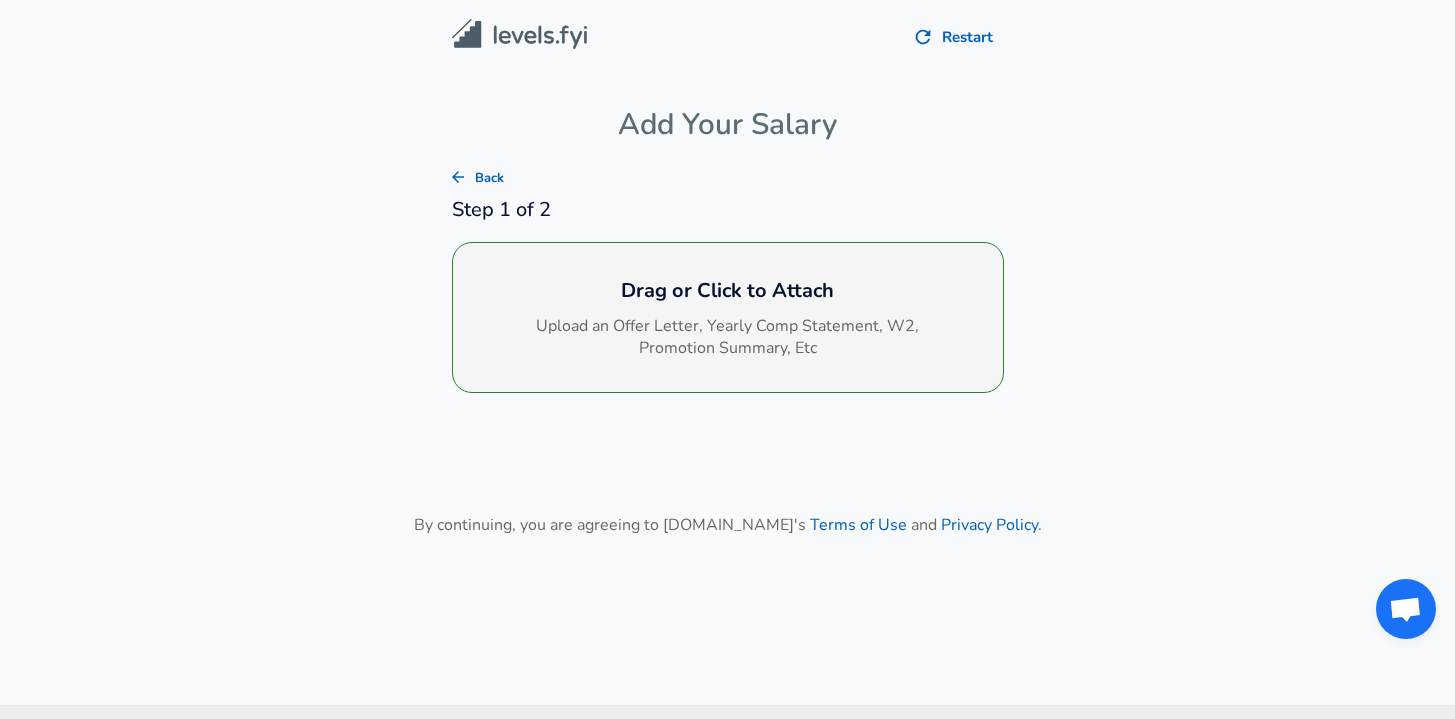 click on "Upload an Offer Letter, Yearly Comp Statement, W2, Promotion Summary, Etc" at bounding box center (728, 338) 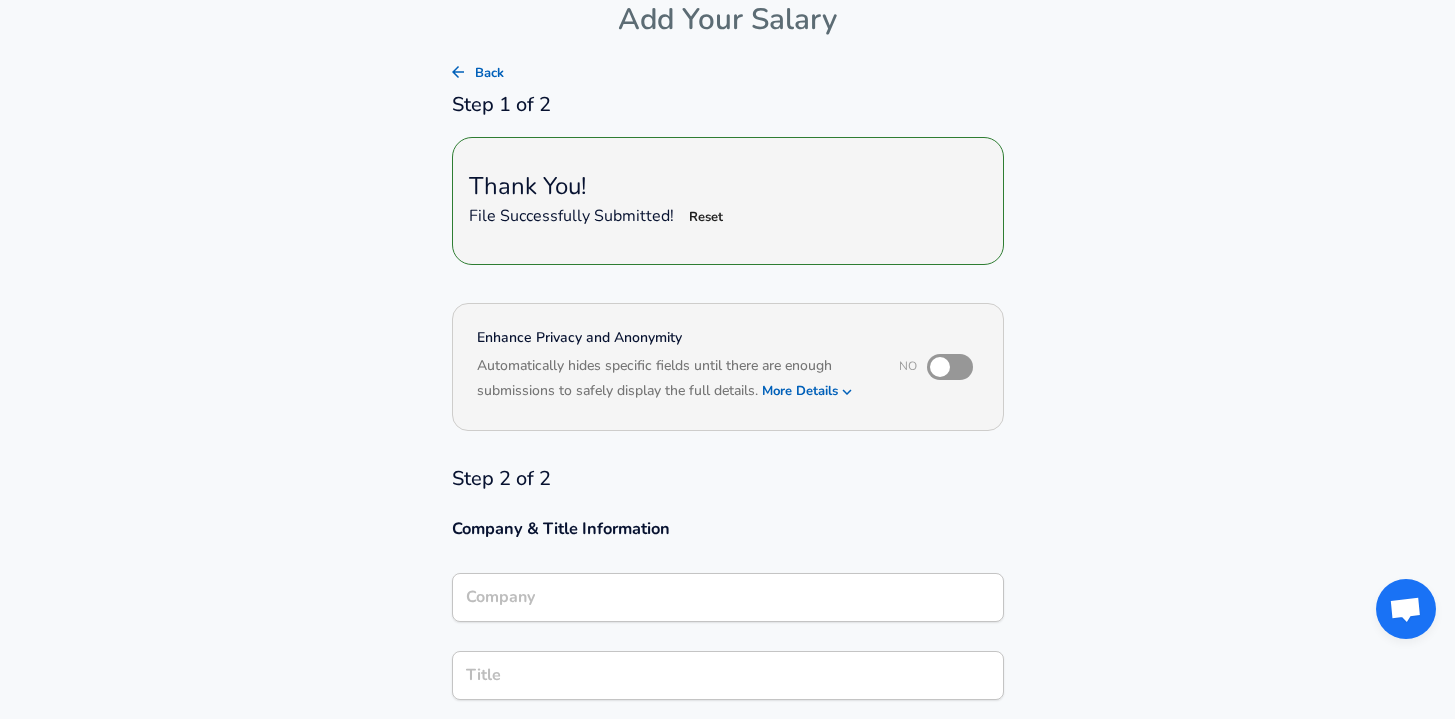 scroll, scrollTop: 232, scrollLeft: 0, axis: vertical 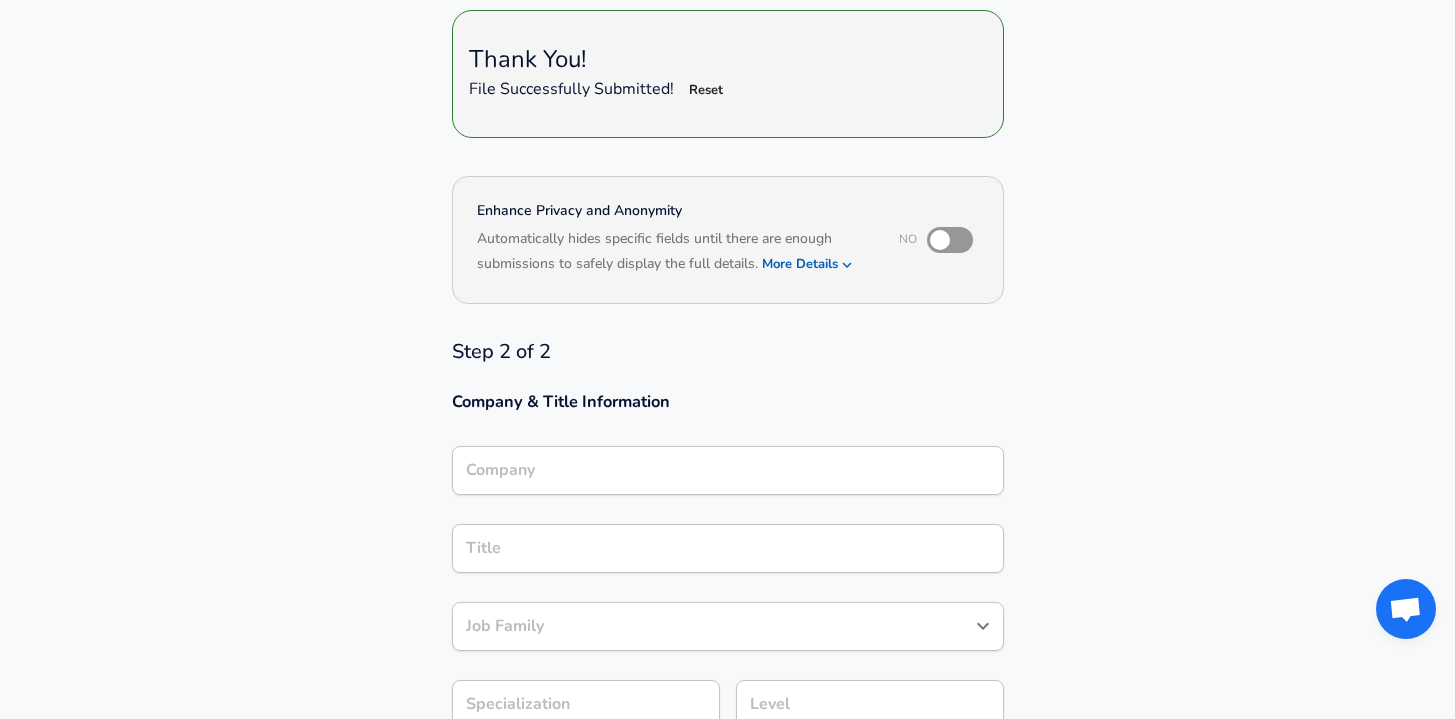click on "Company" at bounding box center [728, 470] 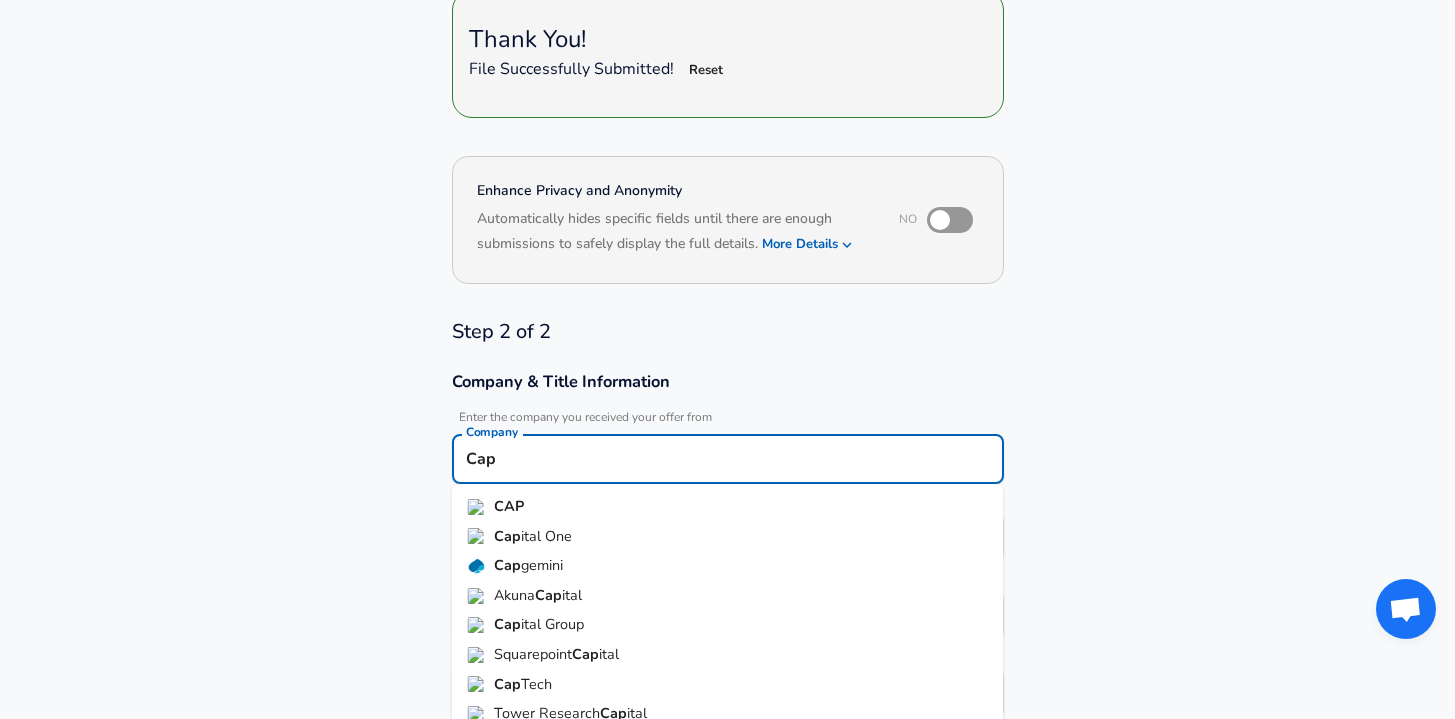 click on "ital One" at bounding box center [546, 536] 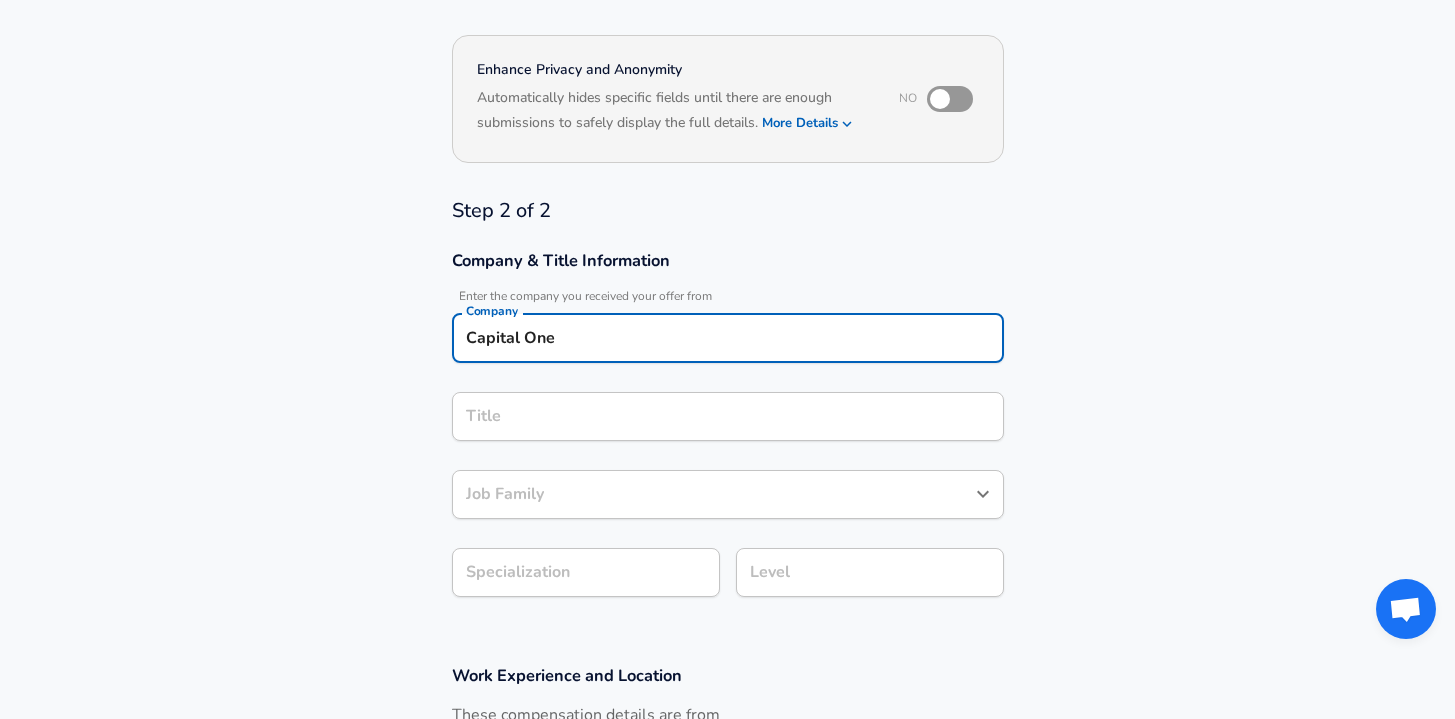 type on "Capital One" 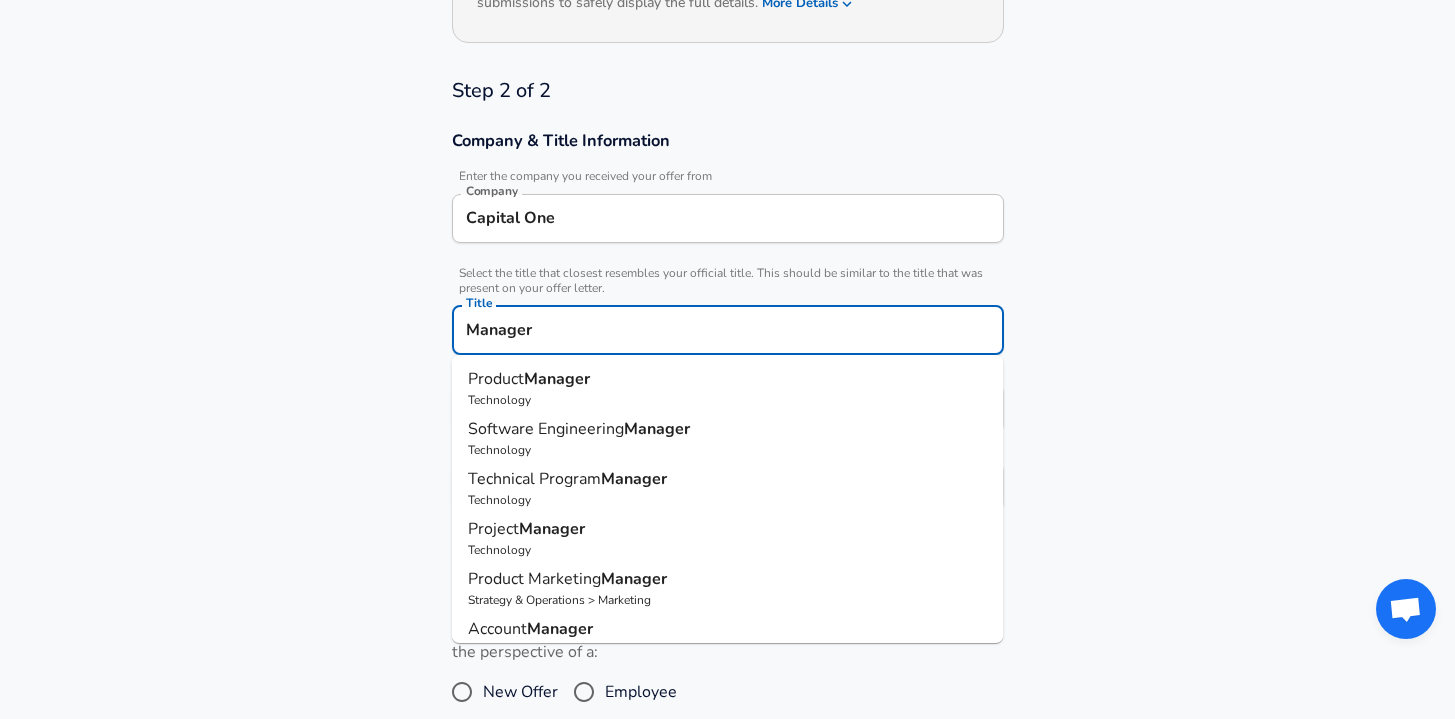 scroll, scrollTop: 514, scrollLeft: 0, axis: vertical 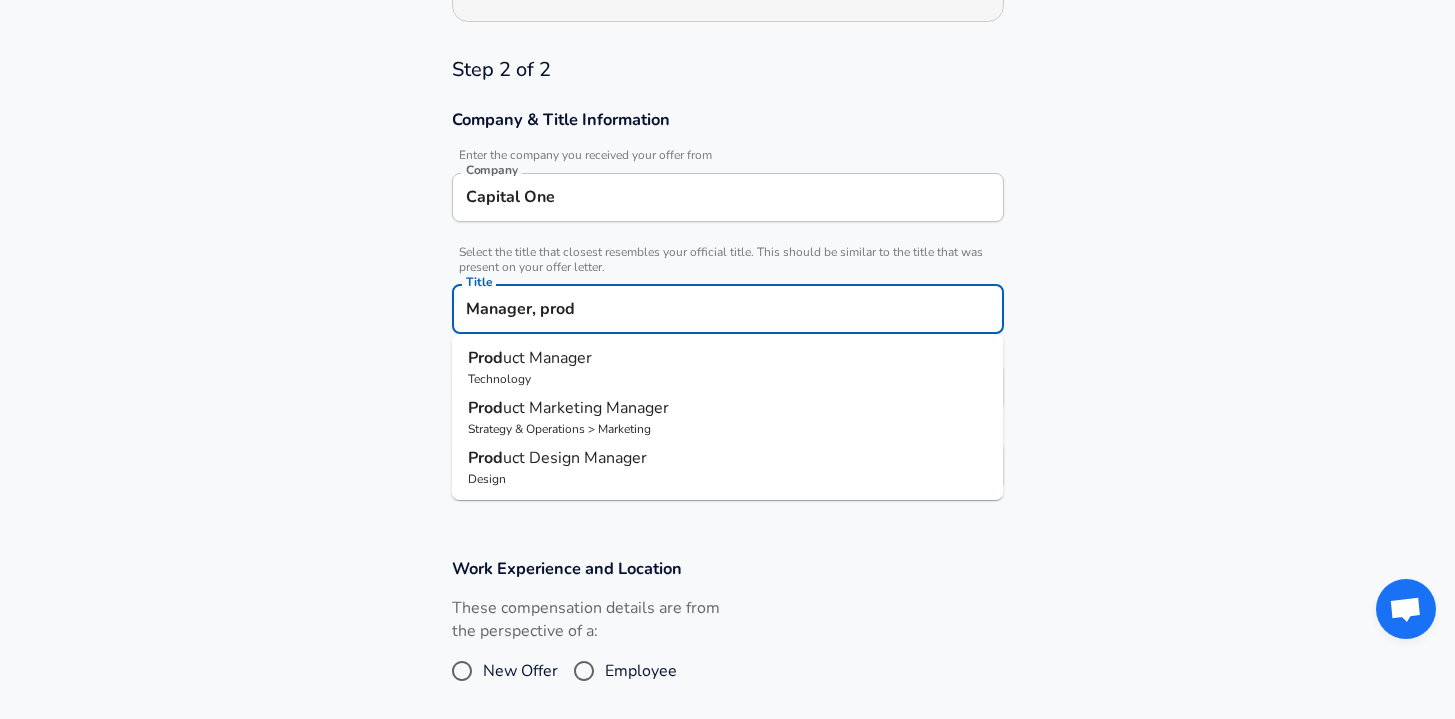 click on "Prod" at bounding box center [485, 358] 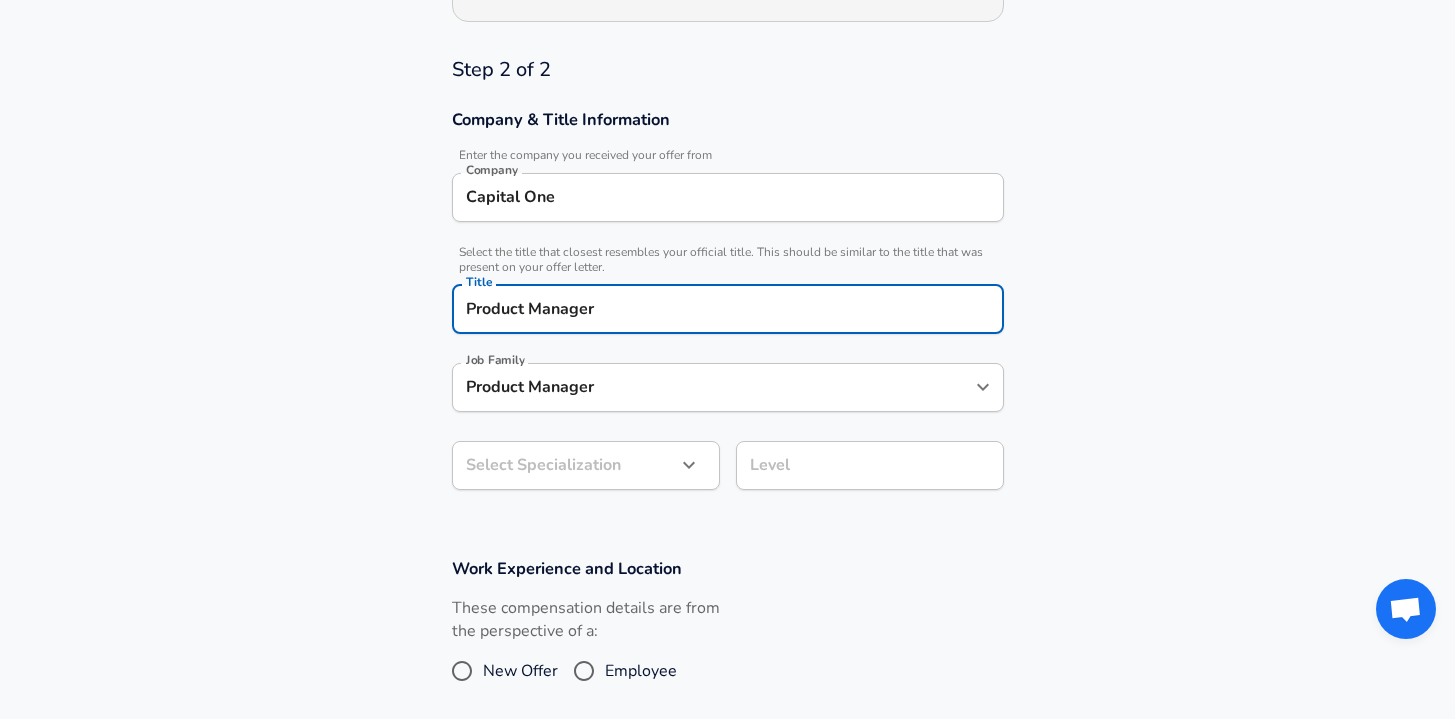 type on "Product Manager" 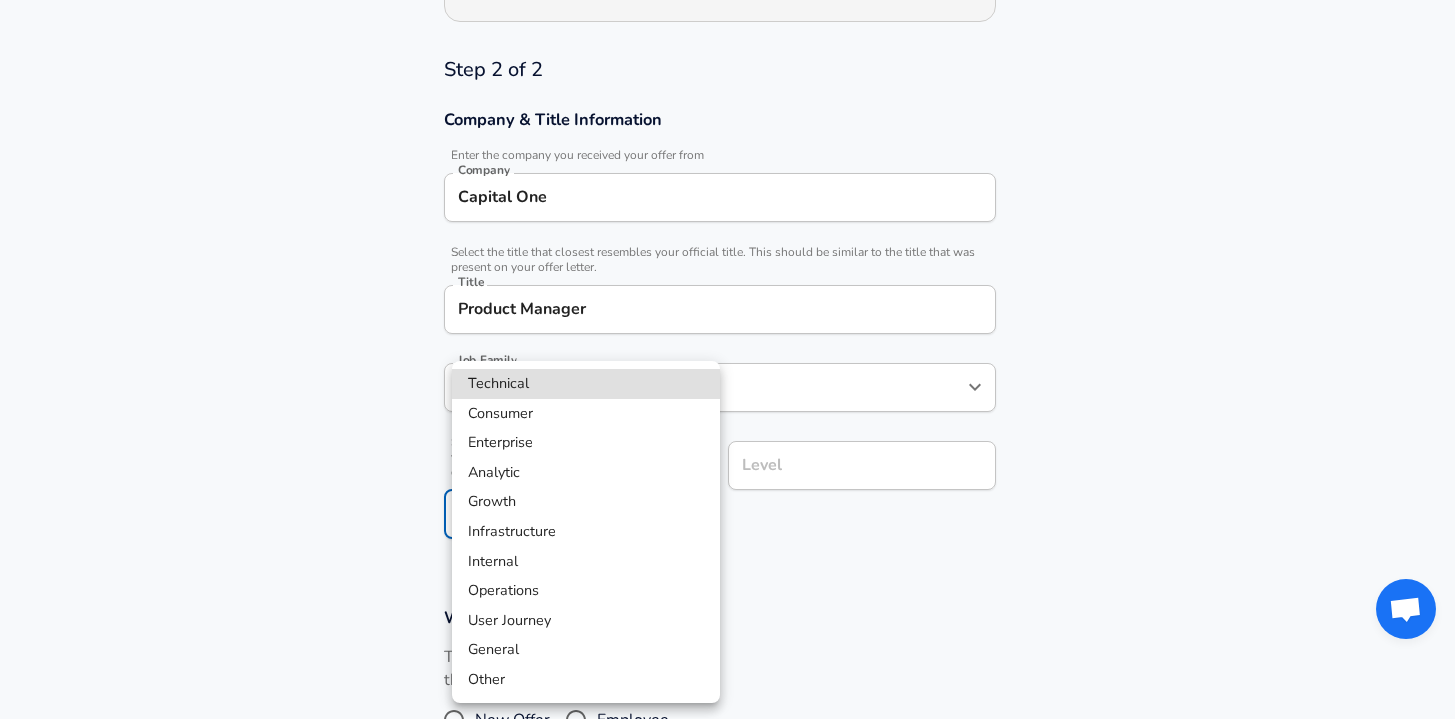 click on "Restart Add Your Salary Back Step 1 of 2 Thank You! File Successfully Submitted! Reset Enhance Privacy and Anonymity No Automatically hides specific fields until there are enough submissions to safely display the full details.   More Details Based on your submission and the data points that we have already collected, we will automatically hide and anonymize specific fields if there aren't enough data points to remain sufficiently anonymous. Step 2 of 2 Company & Title Information   Enter the company you received your offer from Company Capital One Company   Select the title that closest resembles your official title. This should be similar to the title that was present on your offer letter. Title Product Manager Title Job Family Product Manager Job Family   Select a Specialization that best fits your role. If you can't find one, select 'Other' to enter a custom specialization Select Specialization ​ Select Specialization Level Level Work Experience and Location New Offer Employee Compensation Details Gross" at bounding box center (727, -155) 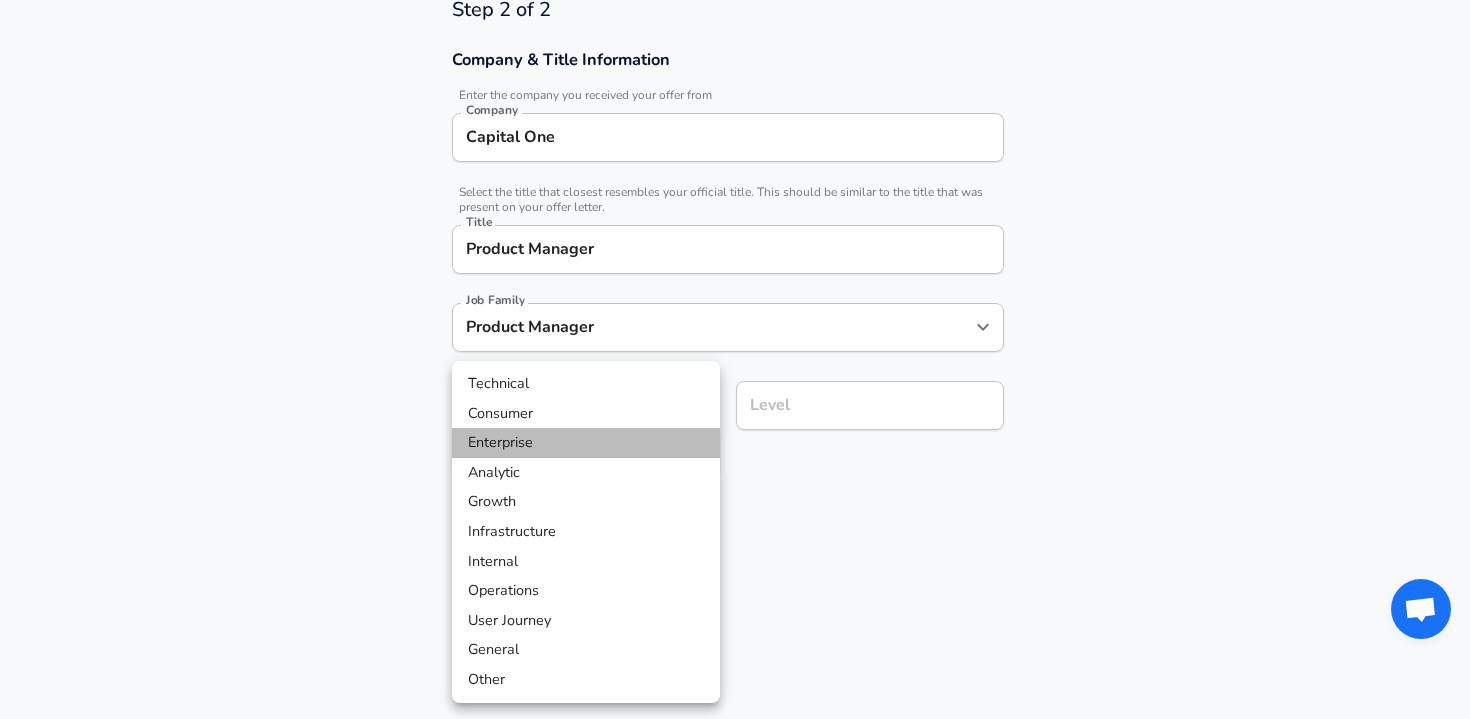 click on "Enterprise" at bounding box center (586, 443) 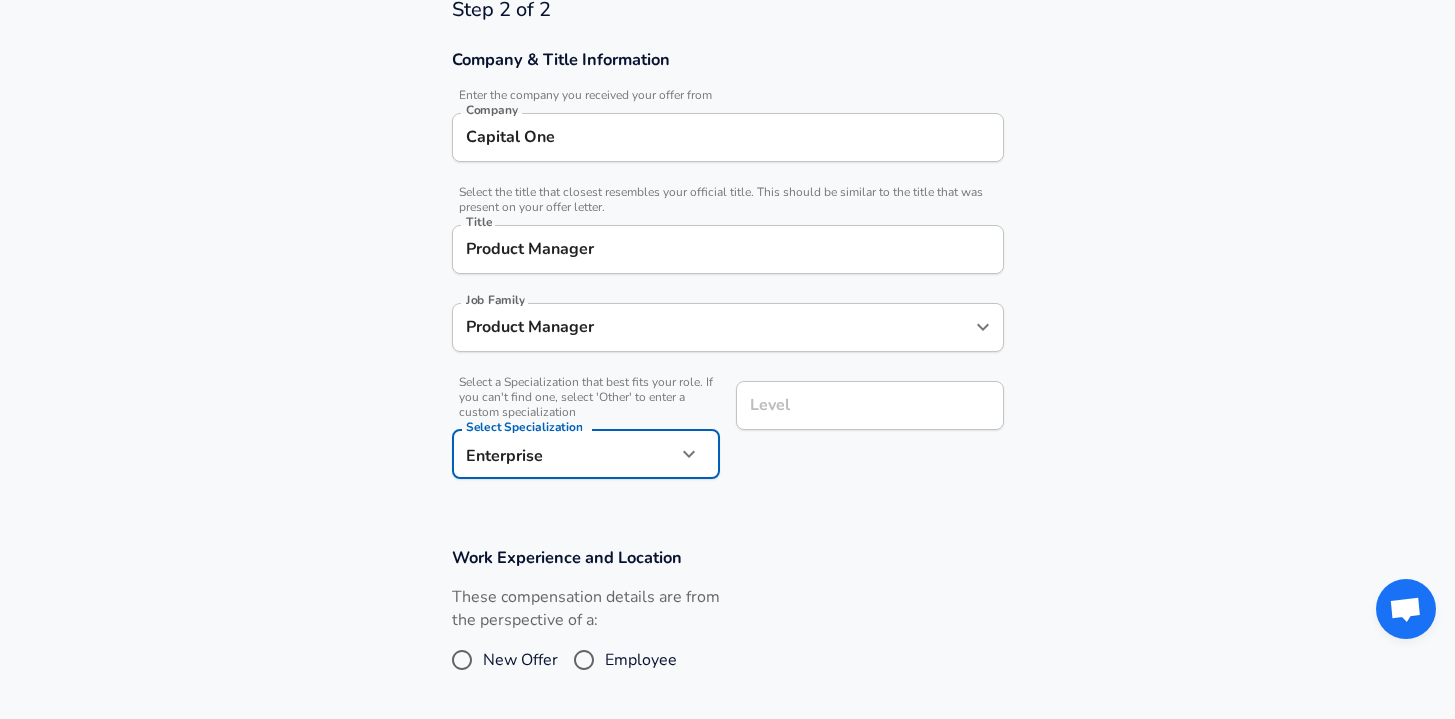 click on "Level" at bounding box center (870, 405) 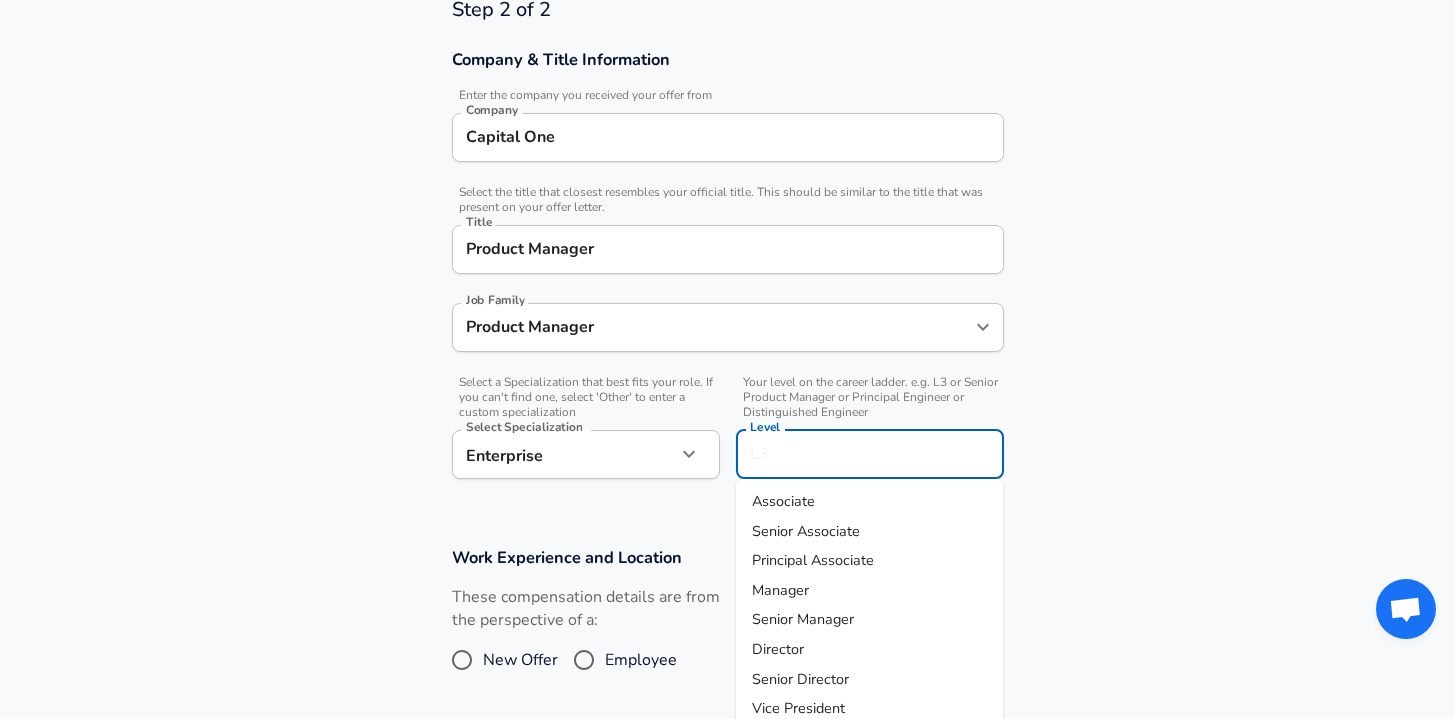 scroll, scrollTop: 614, scrollLeft: 0, axis: vertical 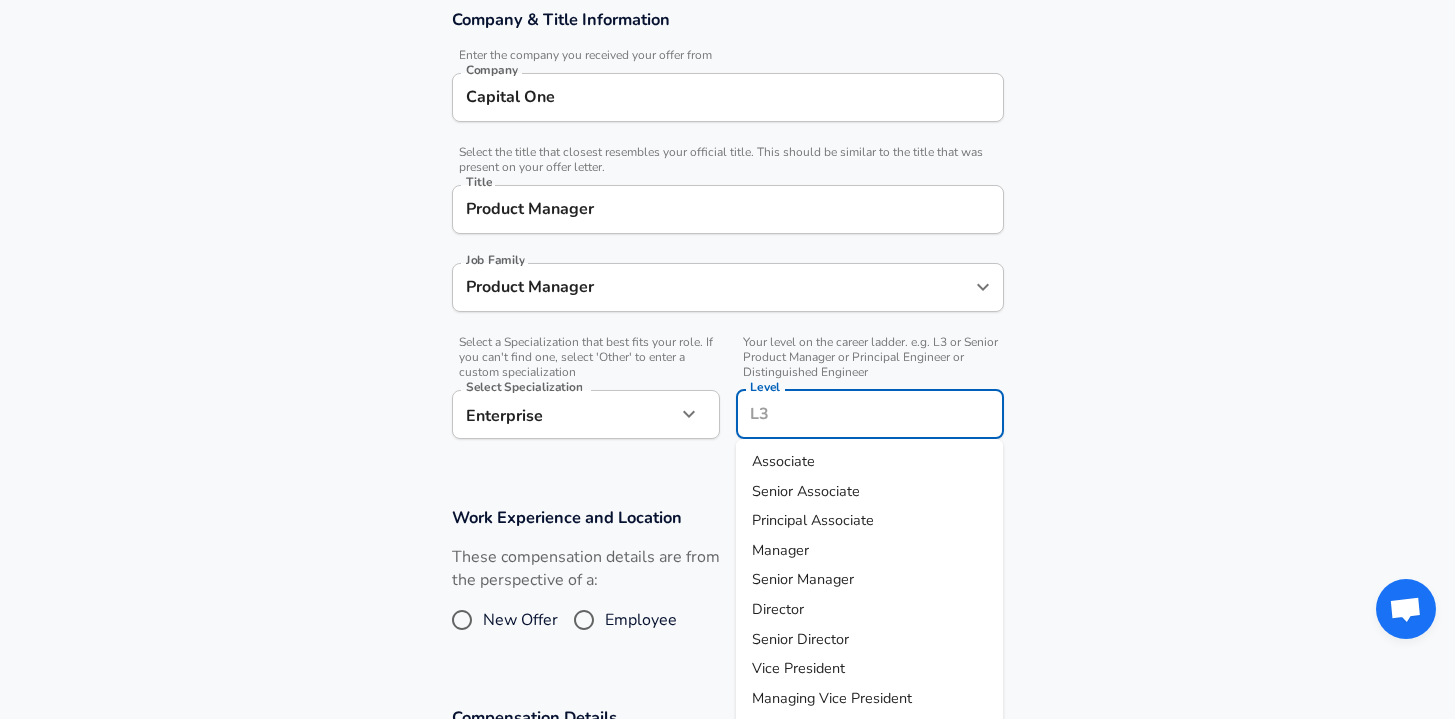 click on "Manager" at bounding box center [870, 551] 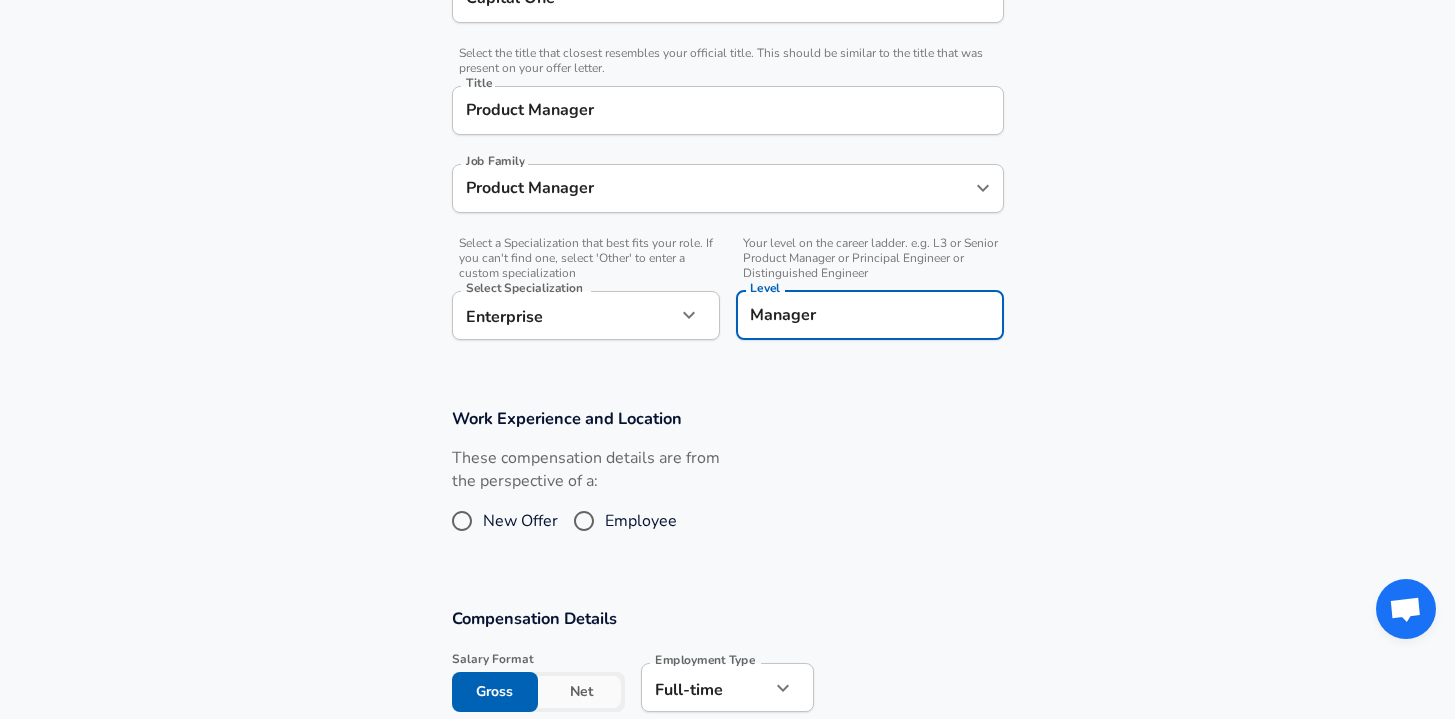 scroll, scrollTop: 751, scrollLeft: 0, axis: vertical 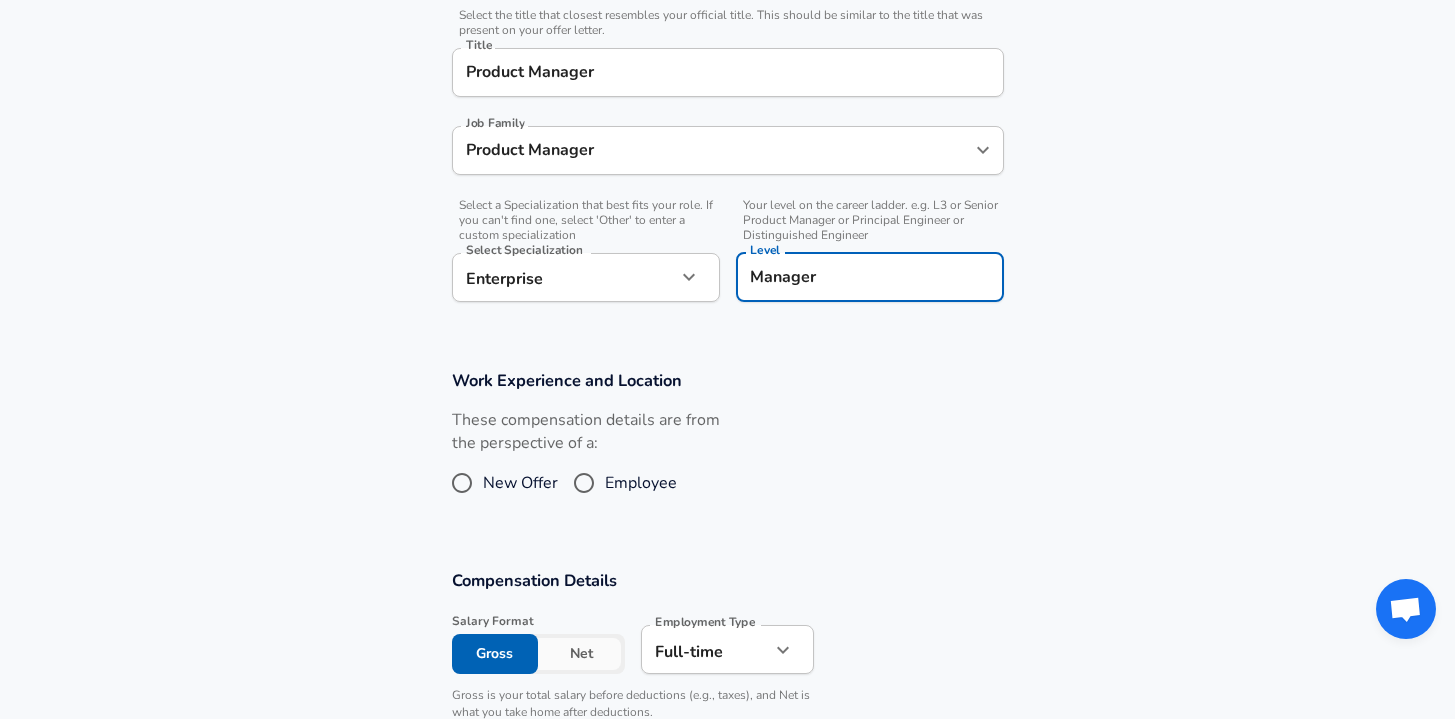 click on "New Offer" at bounding box center [462, 483] 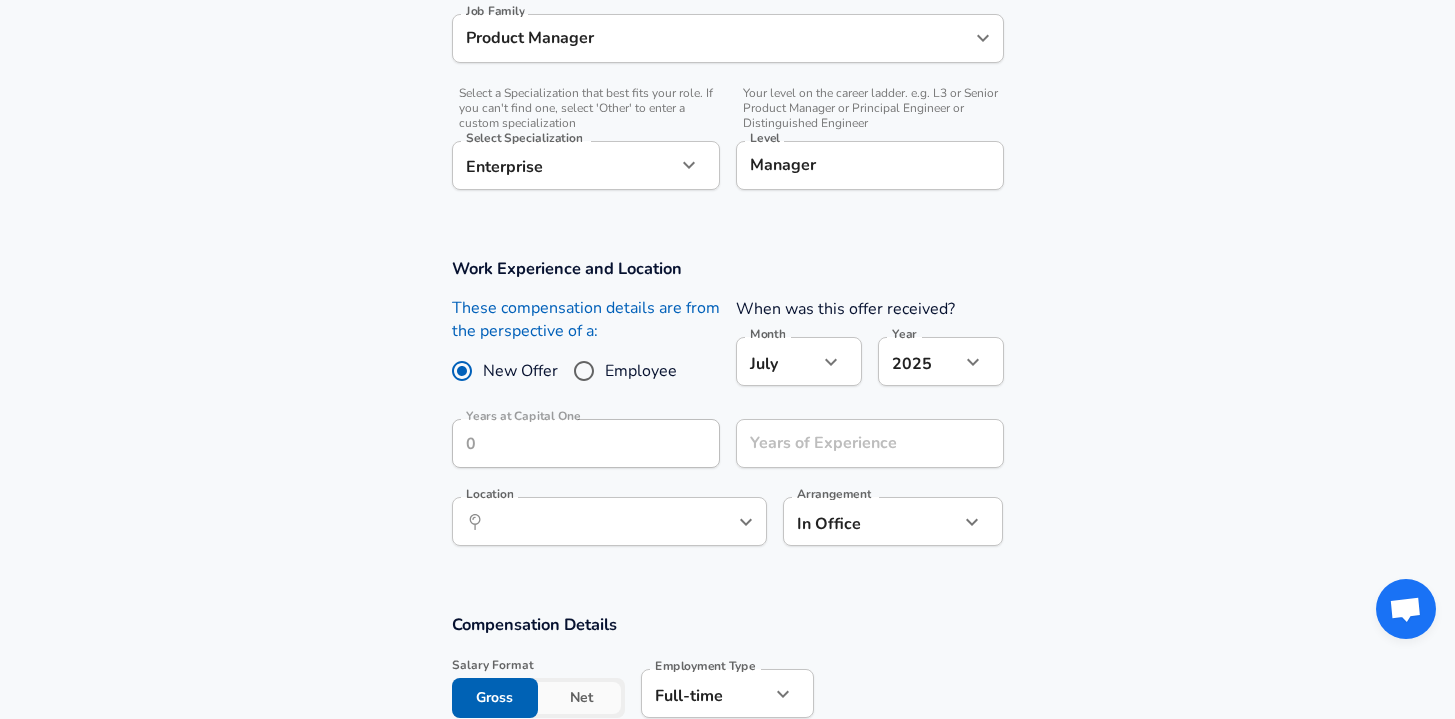 scroll, scrollTop: 868, scrollLeft: 0, axis: vertical 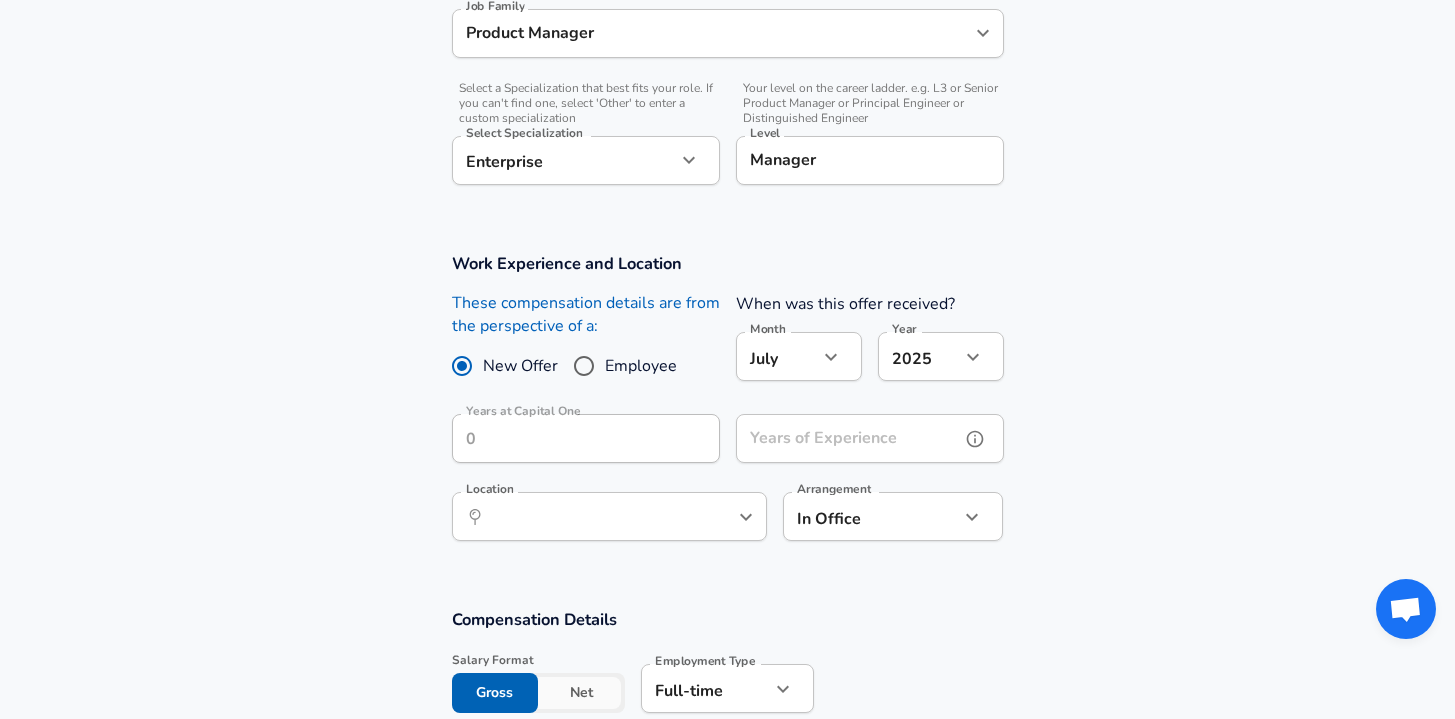 click on "Years of Experience Years of Experience" at bounding box center [870, 441] 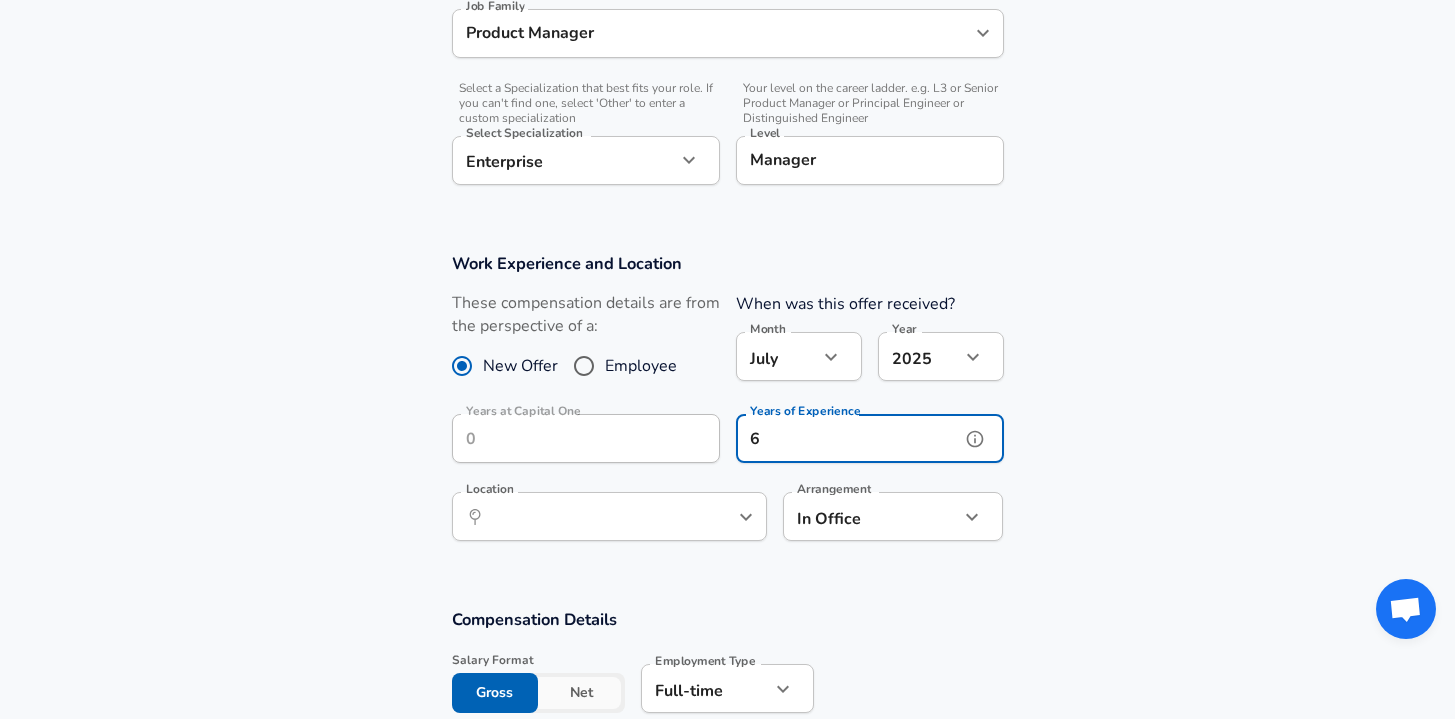 type on "6" 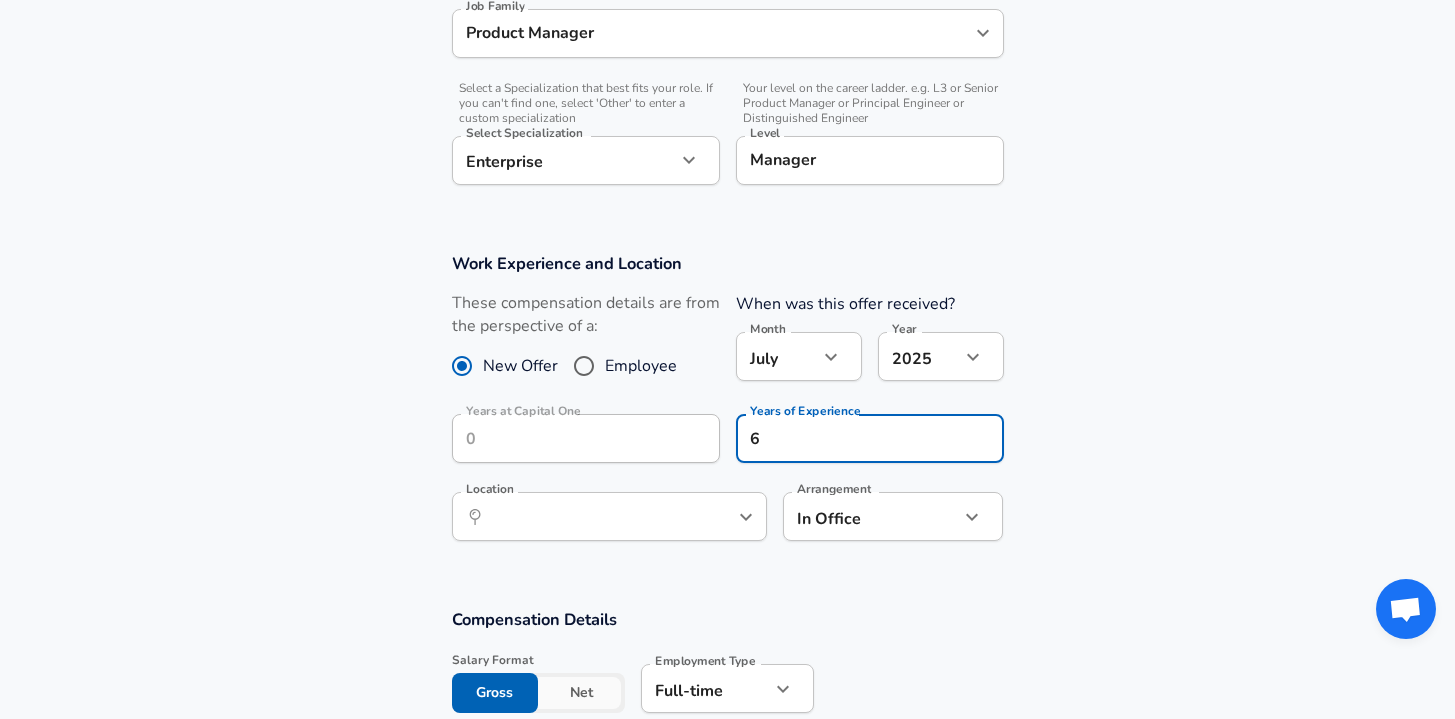 click on "Work Experience and Location These compensation details are from the perspective of a: New Offer Employee When was this offer received? Month [DATE] Month Year [DATE] 2025 Year Years at Capital One Years at Capital One Years of Experience 6 Years of Experience Location ​ Location Arrangement In Office office Arrangement" at bounding box center [727, 408] 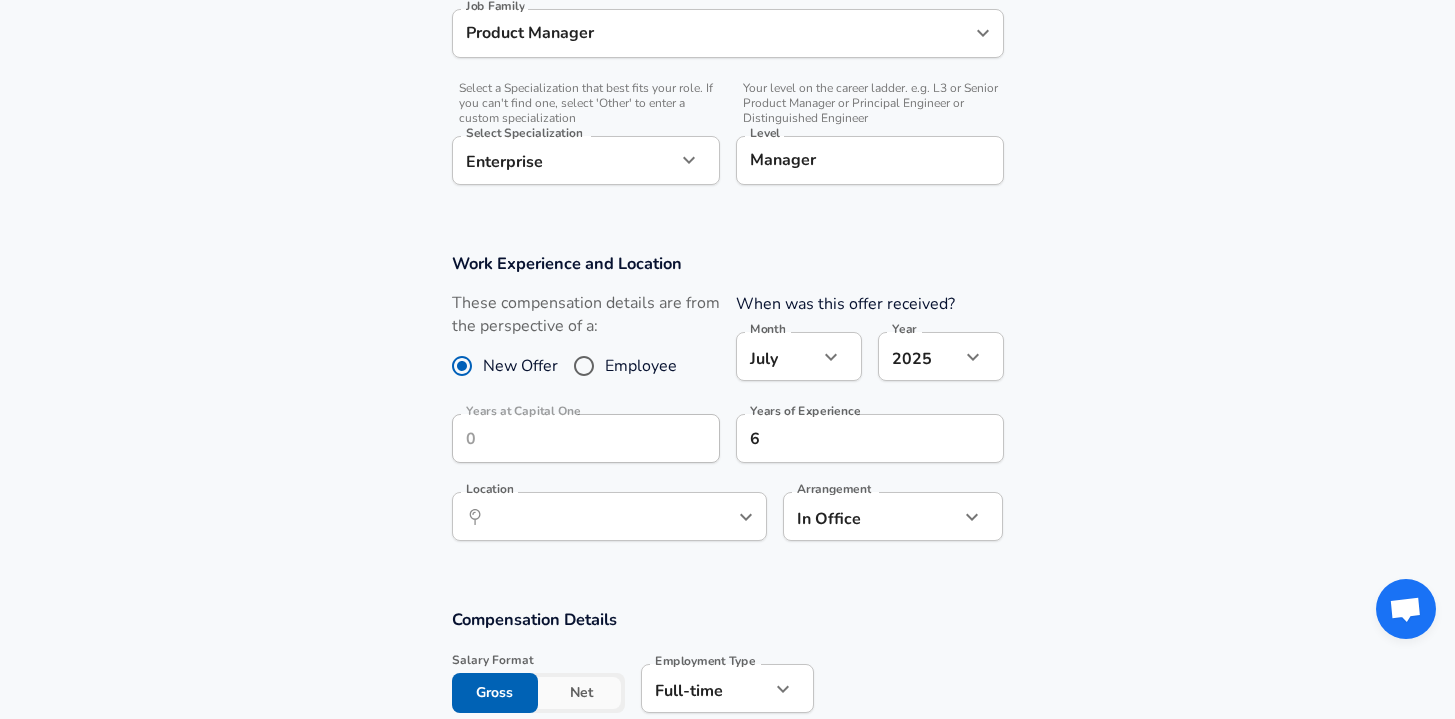 click on "Restart Add Your Salary Back Step 1 of 2 Thank You! File Successfully Submitted! Reset Enhance Privacy and Anonymity No Automatically hides specific fields until there are enough submissions to safely display the full details.   More Details Based on your submission and the data points that we have already collected, we will automatically hide and anonymize specific fields if there aren't enough data points to remain sufficiently anonymous. Step 2 of 2 Company & Title Information   Enter the company you received your offer from Company Capital One Company   Select the title that closest resembles your official title. This should be similar to the title that was present on your offer letter. Title Product Manager Title Job Family Product Manager Job Family   Select a Specialization that best fits your role. If you can't find one, select 'Other' to enter a custom specialization Select Specialization Enterprise Enterprise Select Specialization   Level Manager Level Work Experience and Location New Offer Employee" at bounding box center [727, -509] 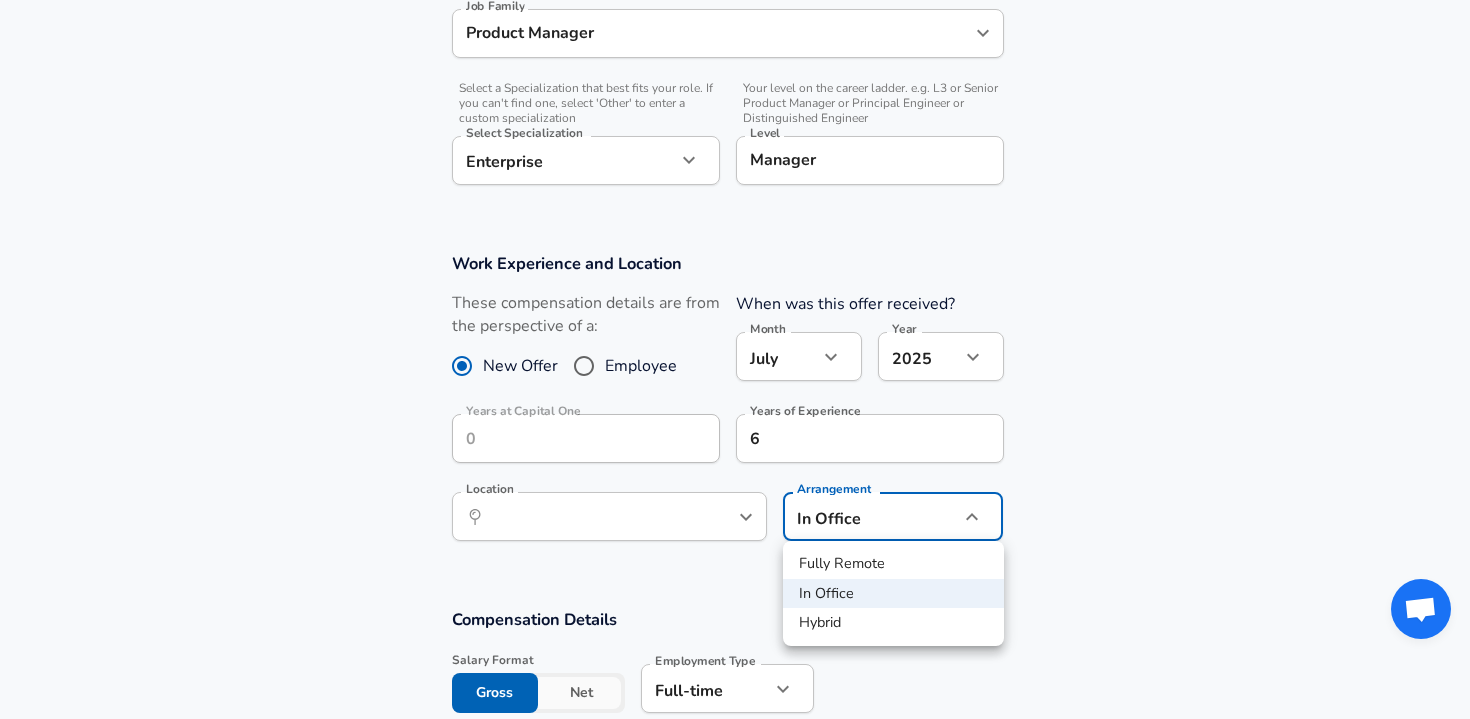 click on "Hybrid" at bounding box center [893, 623] 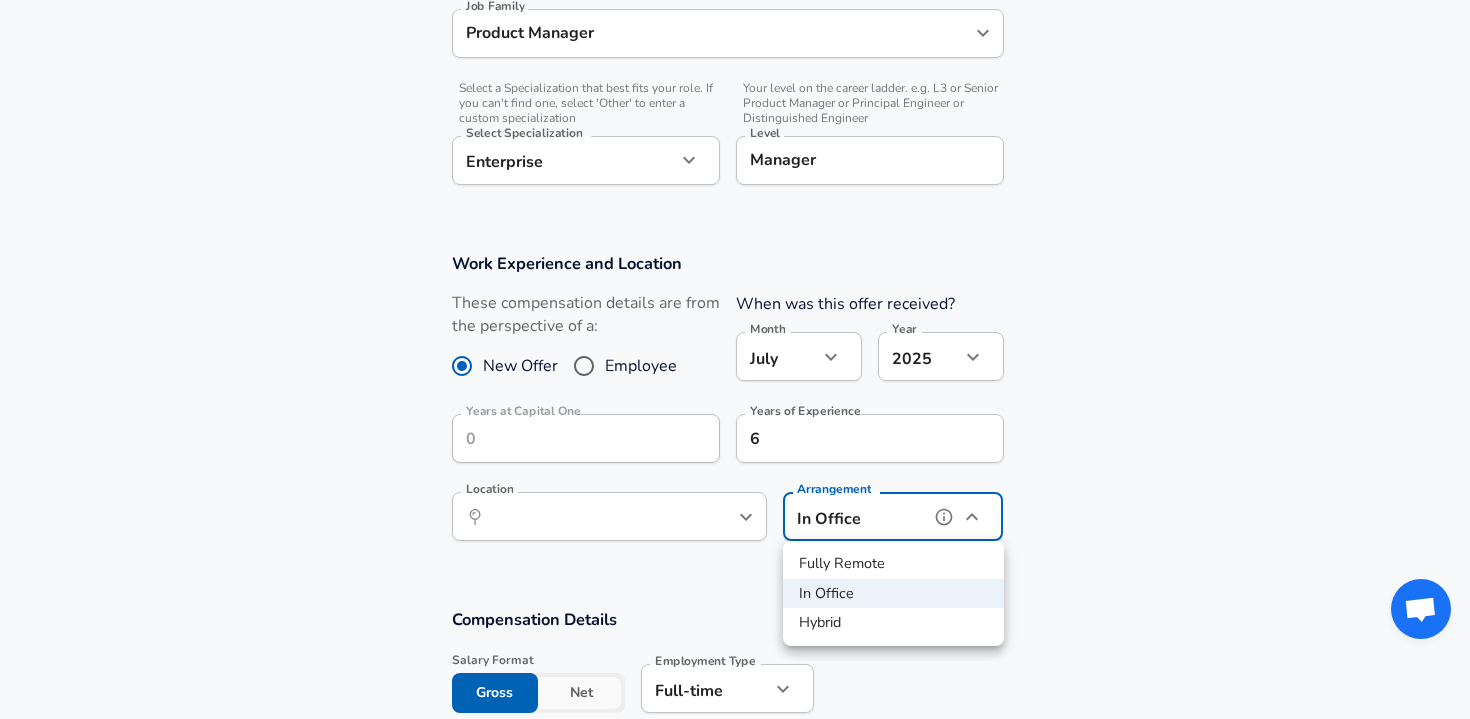 type on "hybrid" 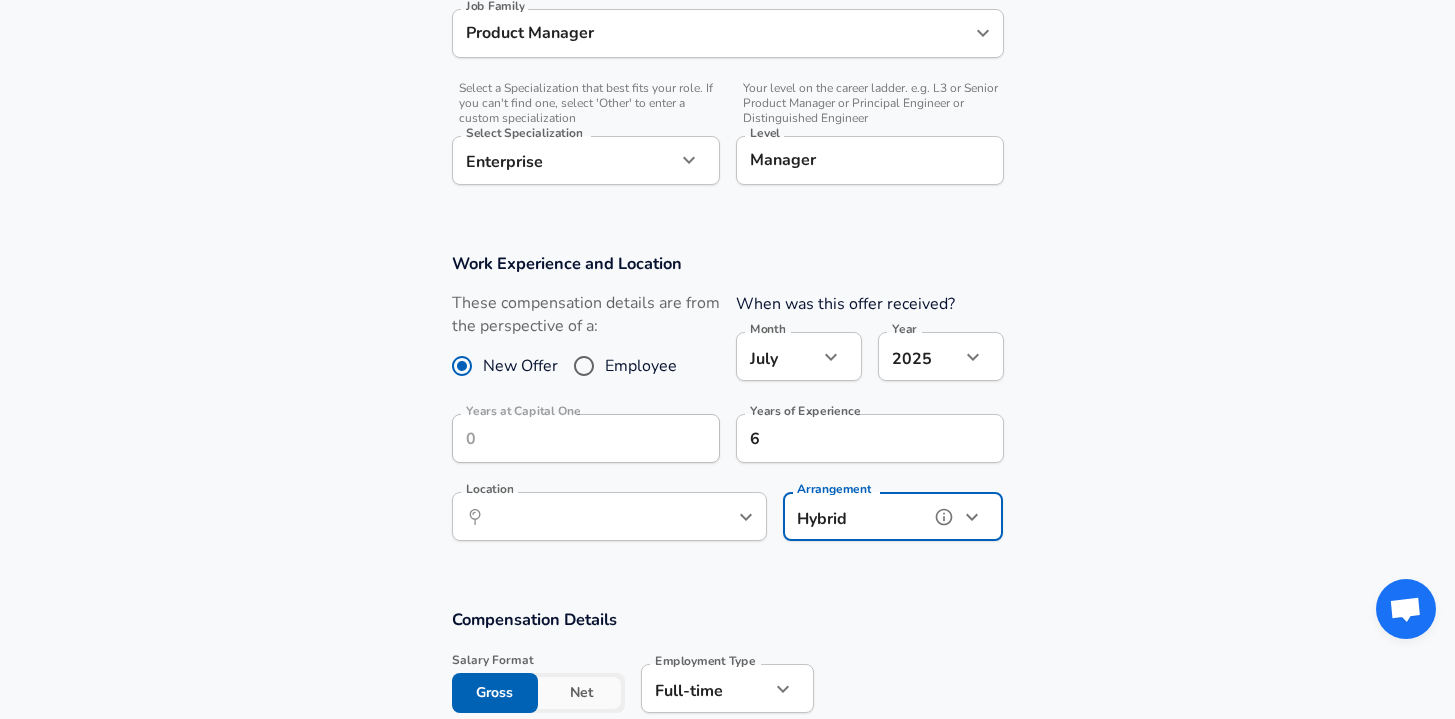 click on "​ Location" at bounding box center [609, 516] 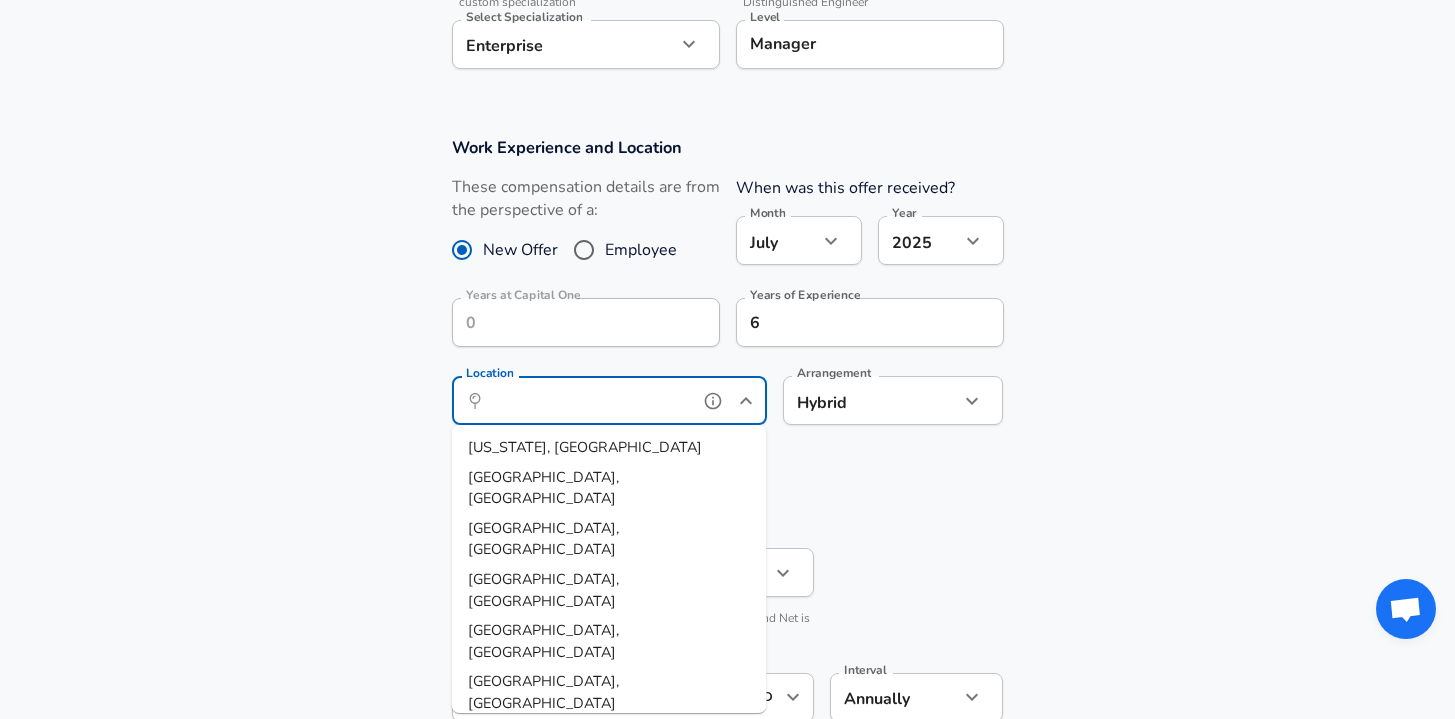 scroll, scrollTop: 1021, scrollLeft: 0, axis: vertical 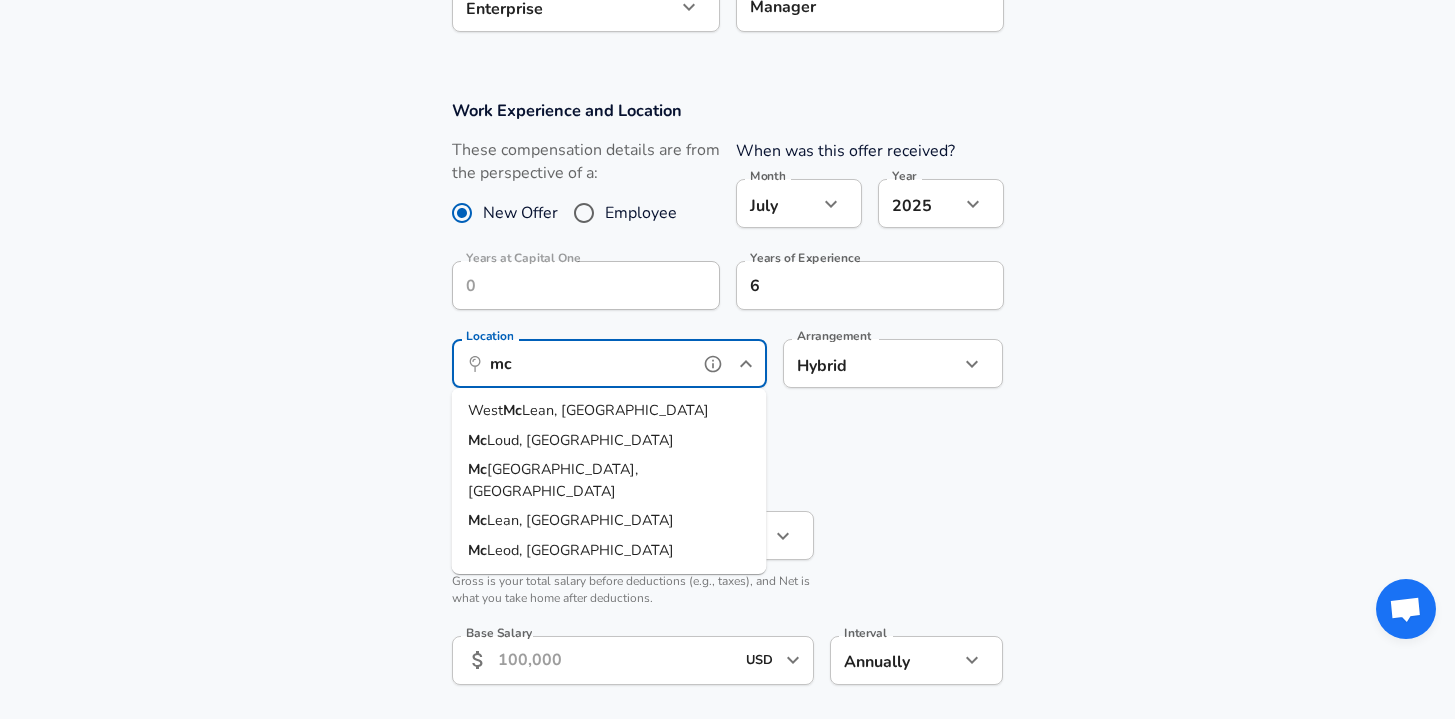 type on "m" 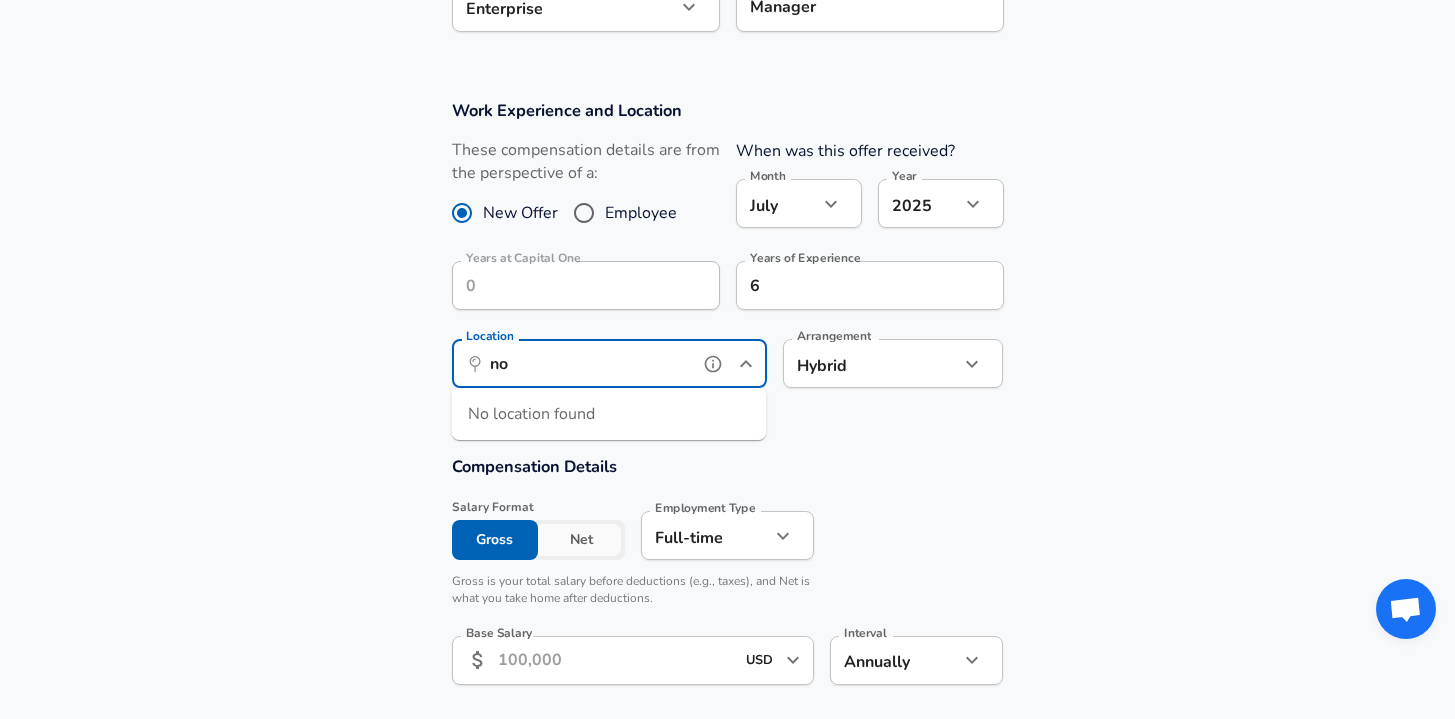 type on "n" 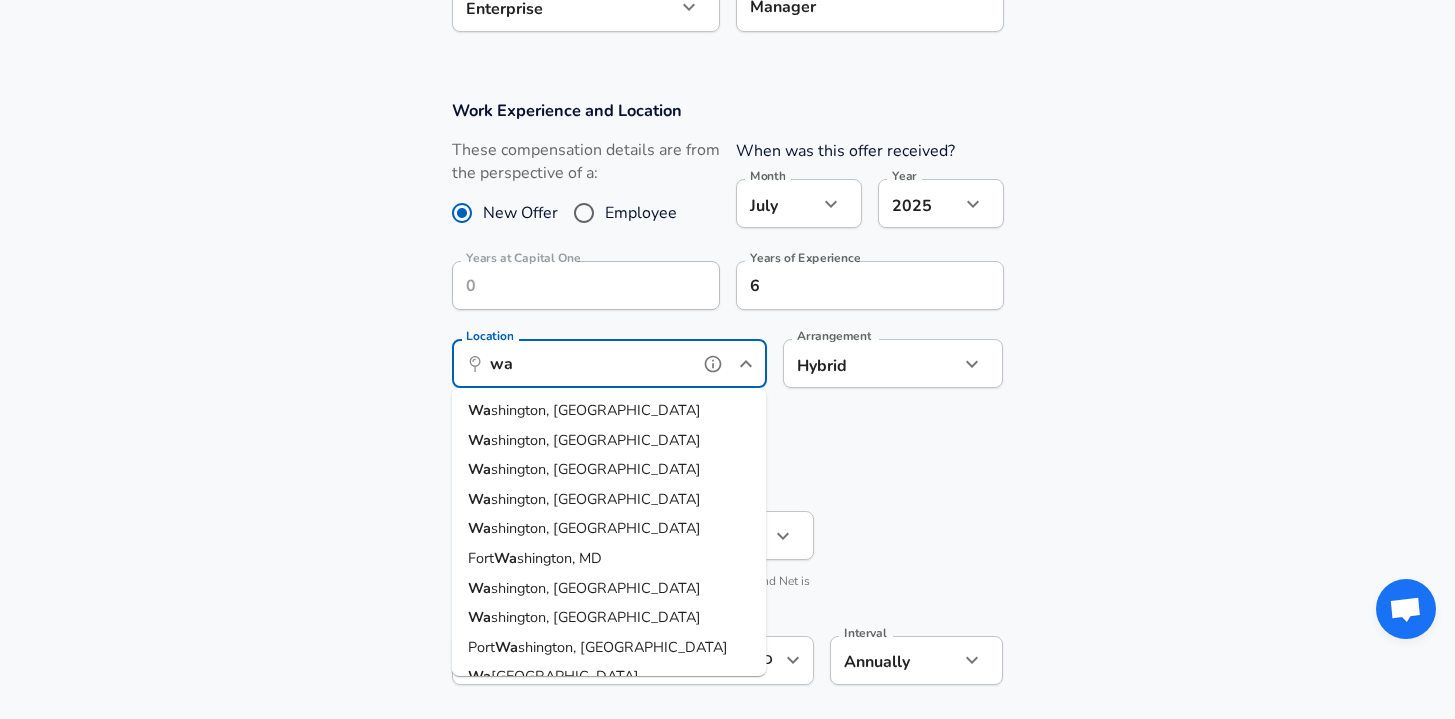 type on "w" 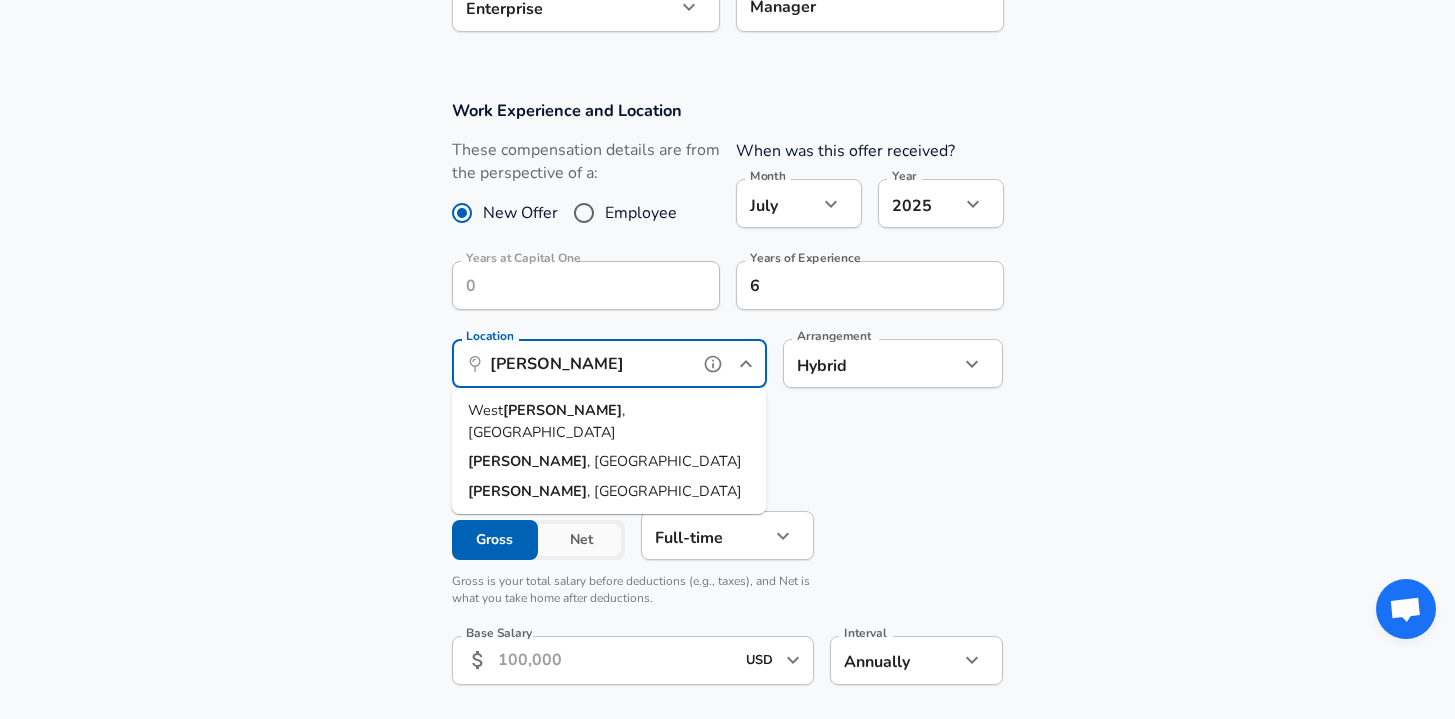 click on "[PERSON_NAME]" at bounding box center (562, 410) 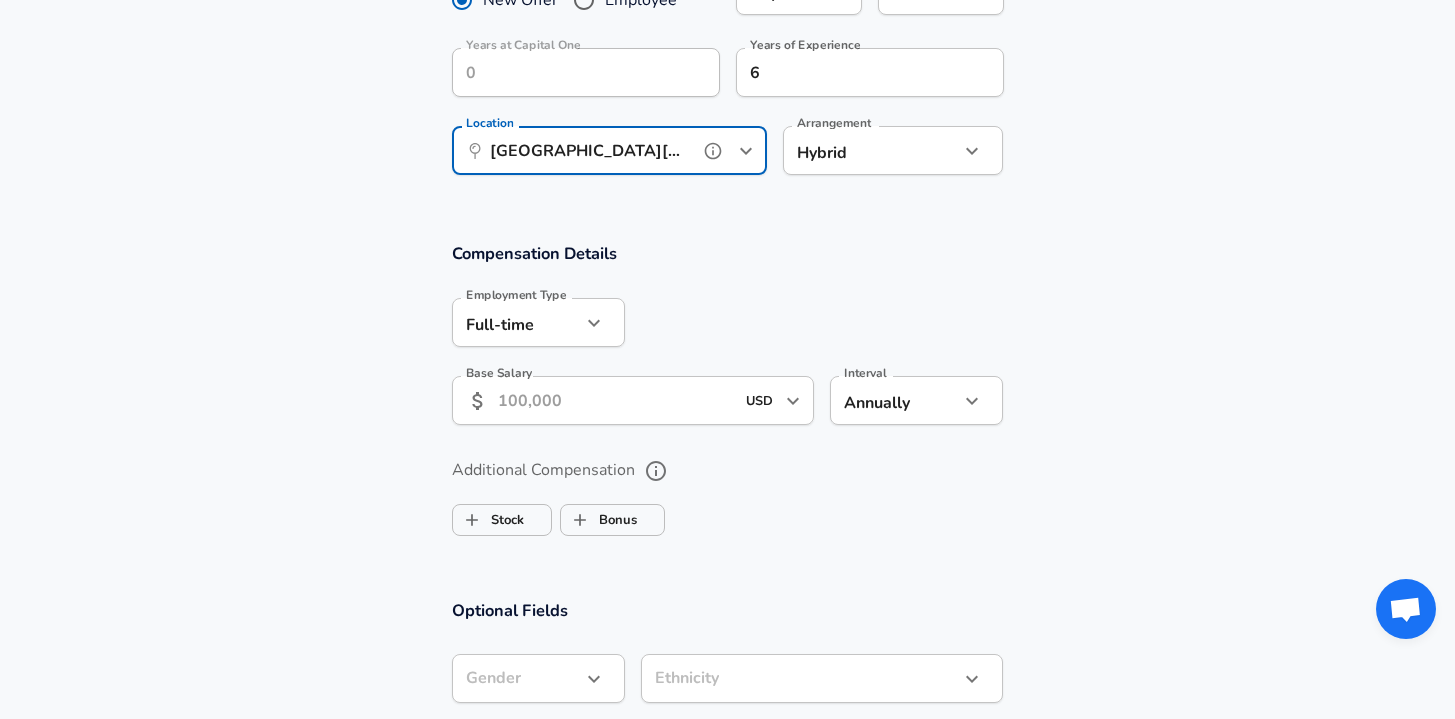 scroll, scrollTop: 1241, scrollLeft: 0, axis: vertical 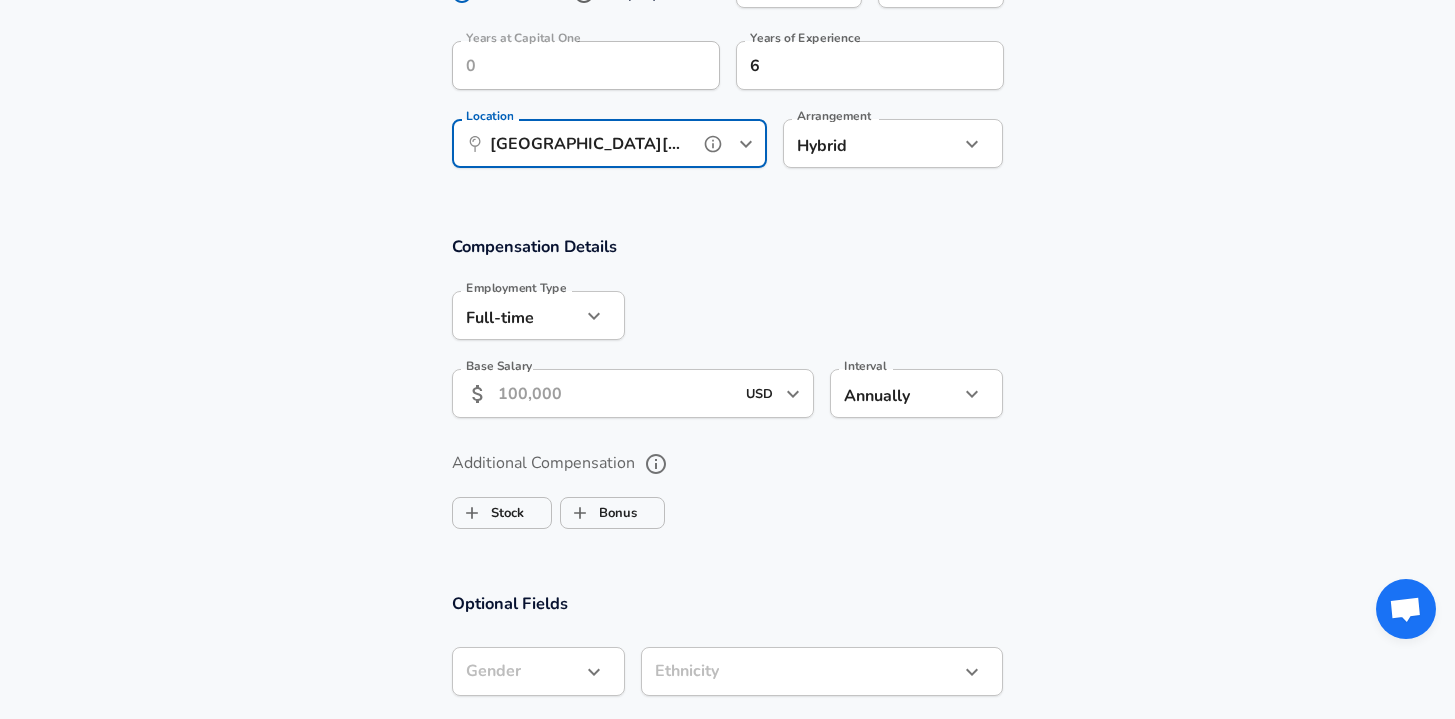 click 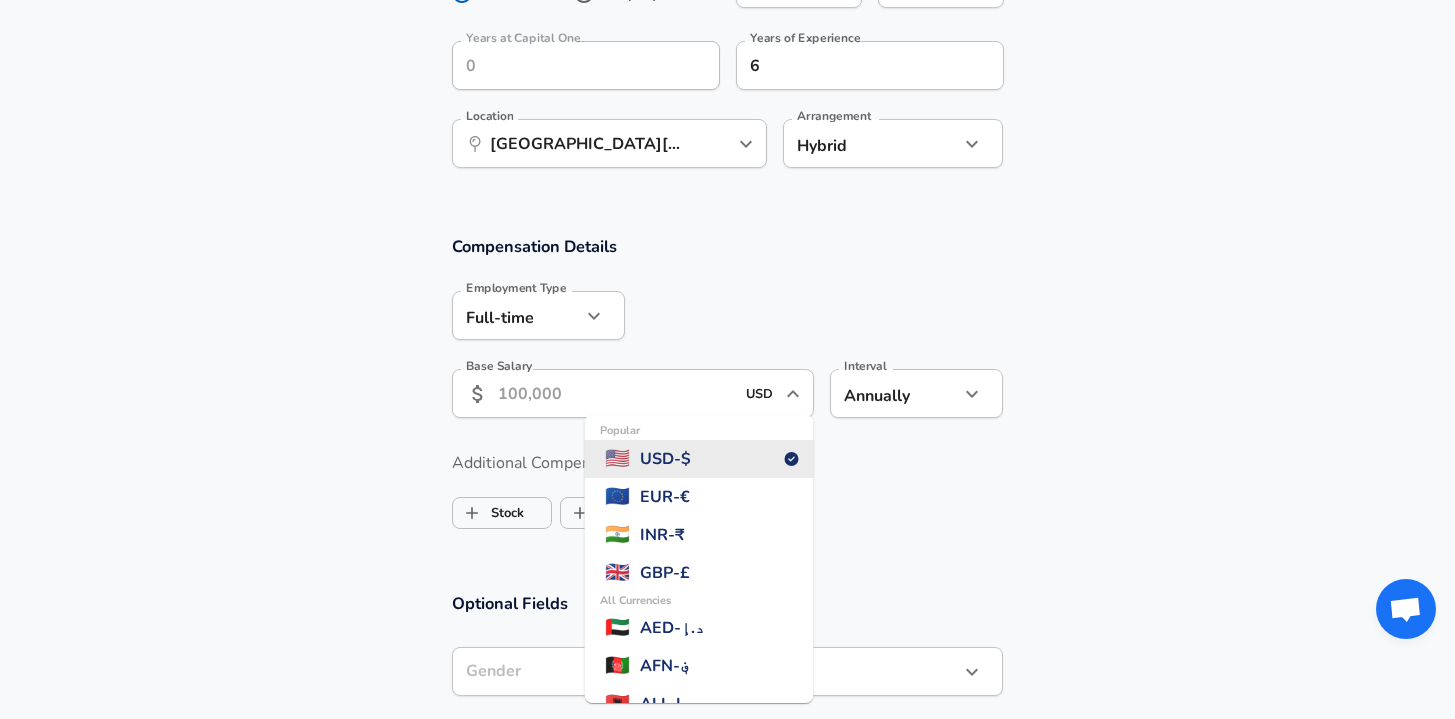 click on "Base Salary" at bounding box center (616, 393) 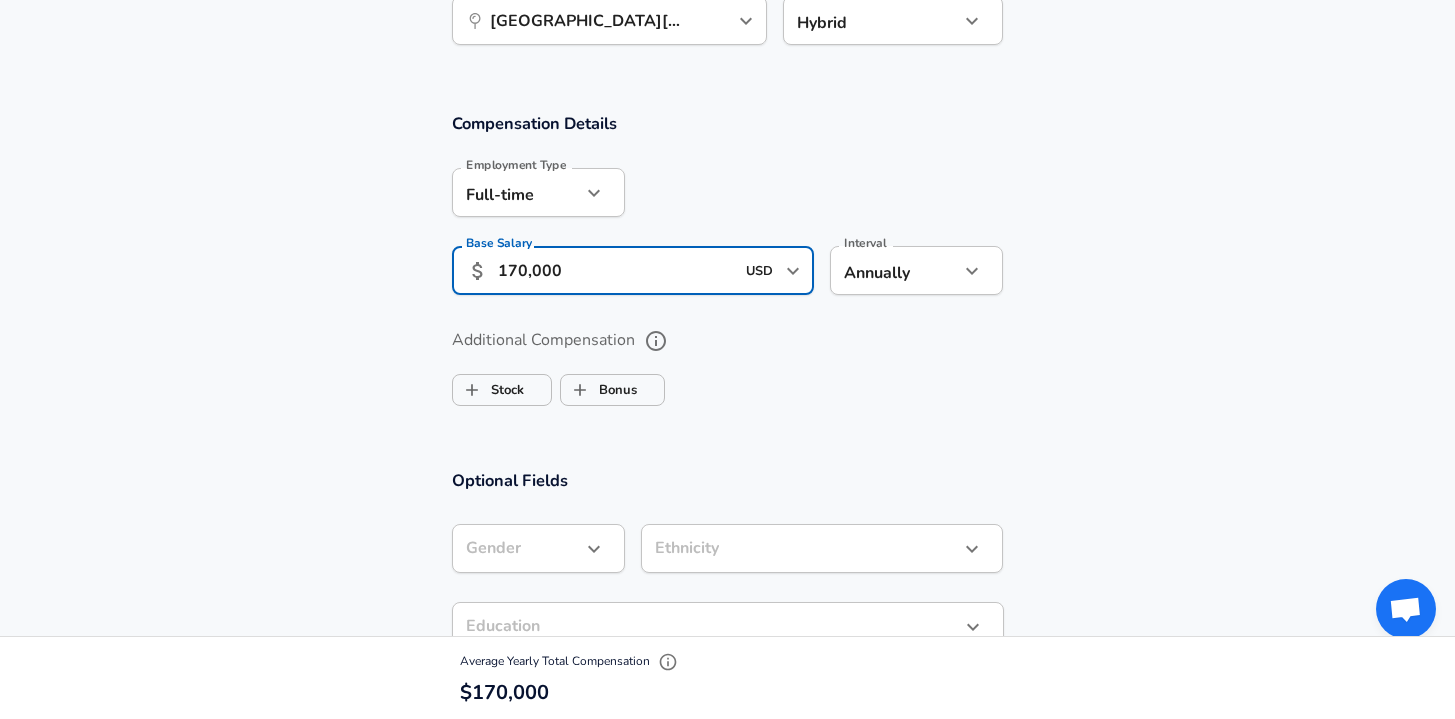 scroll, scrollTop: 1366, scrollLeft: 0, axis: vertical 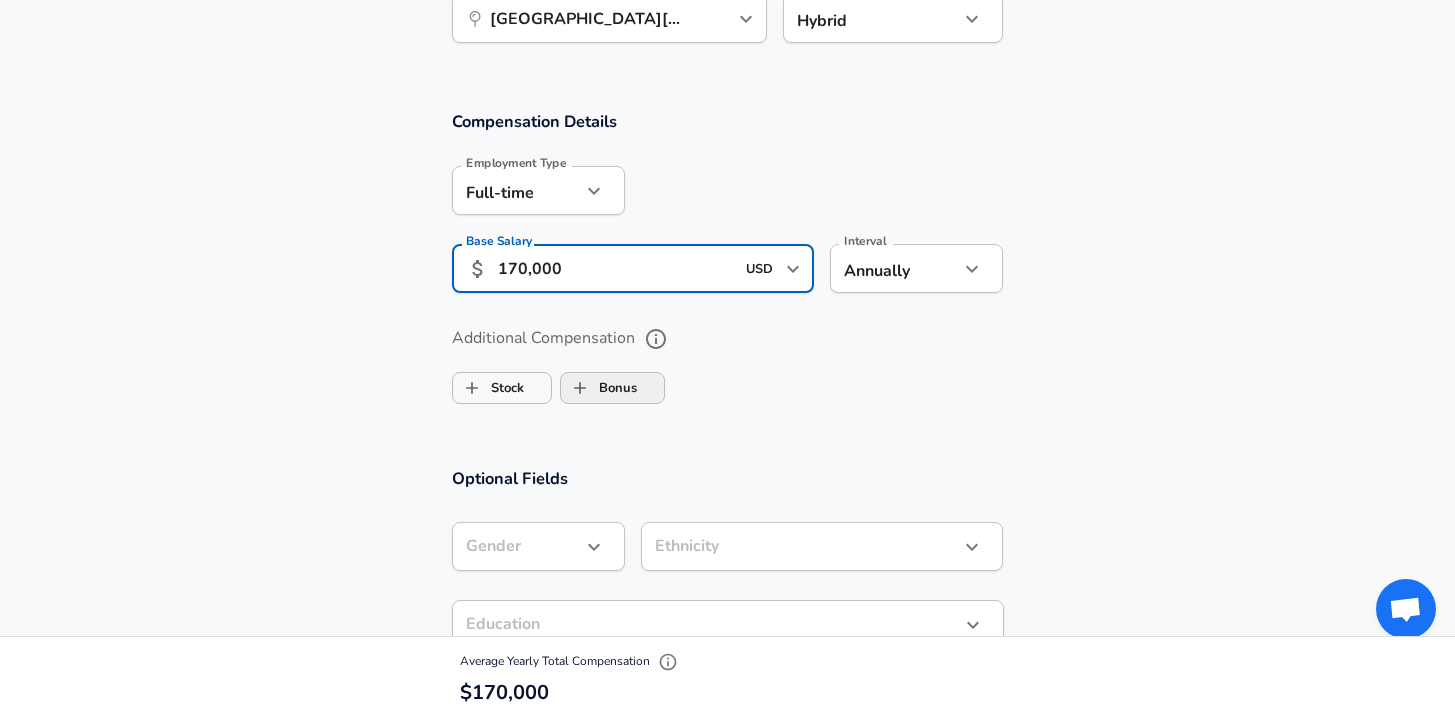 type on "170,000" 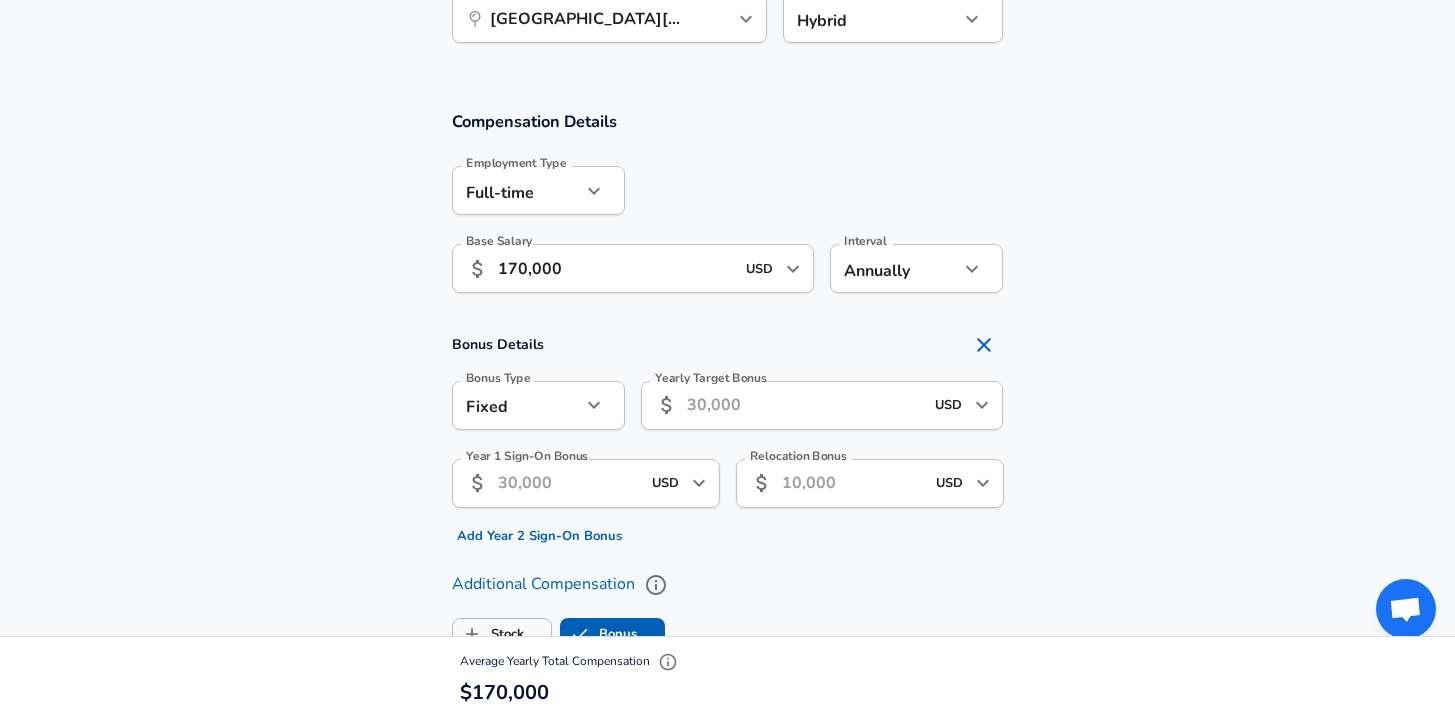 checkbox on "true" 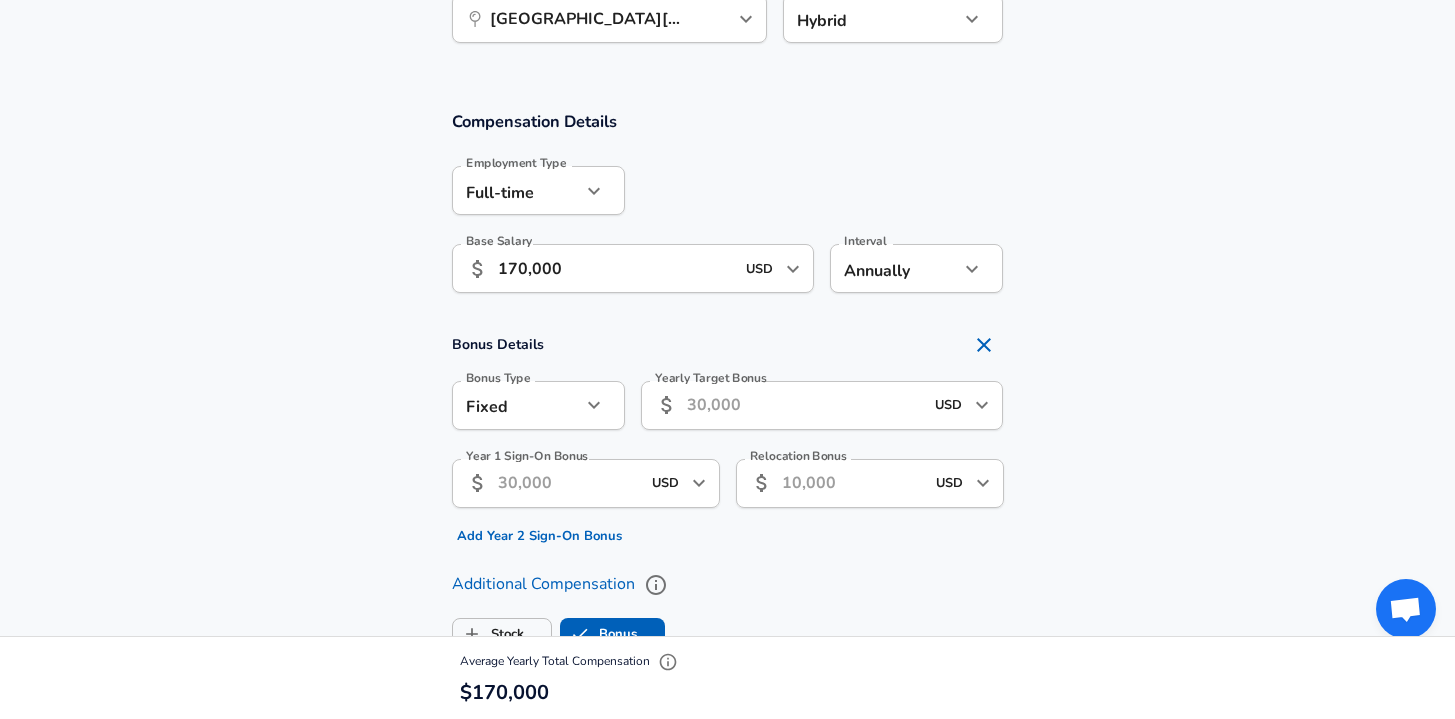 click 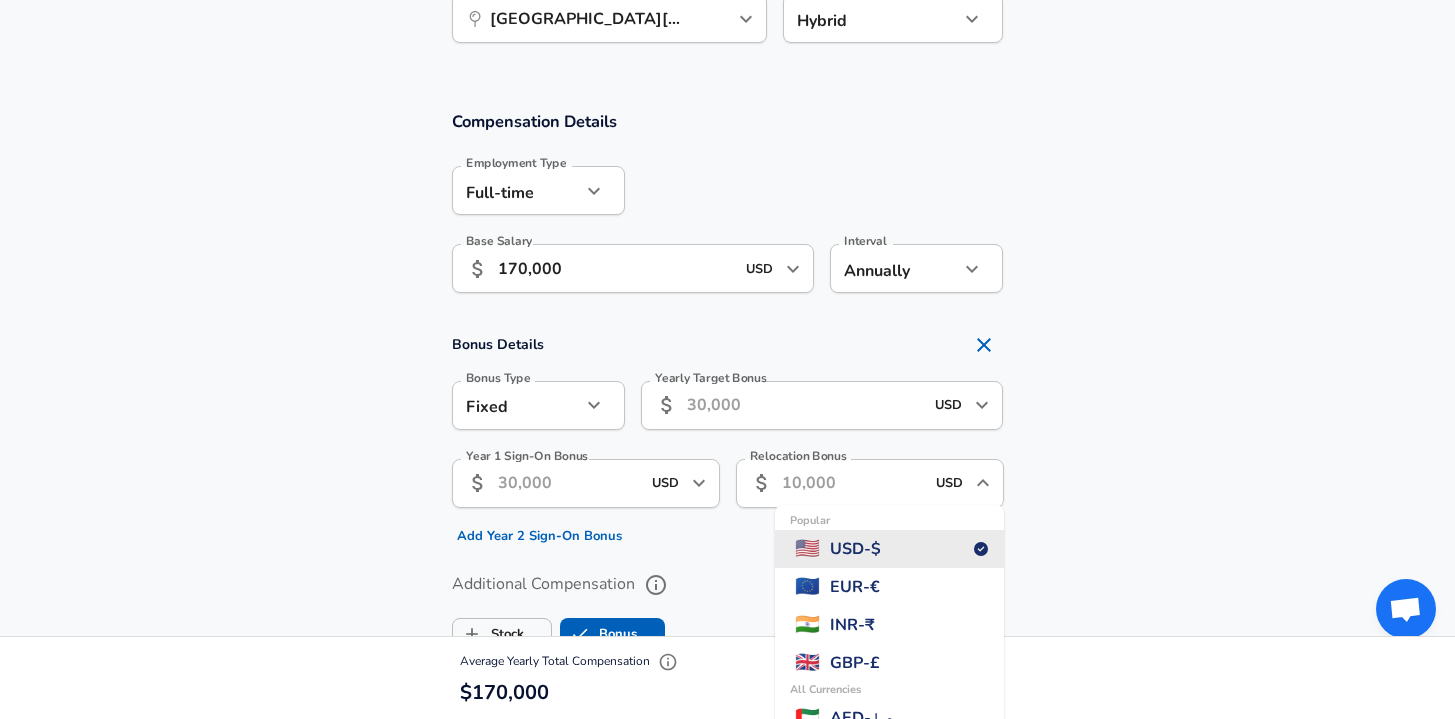click 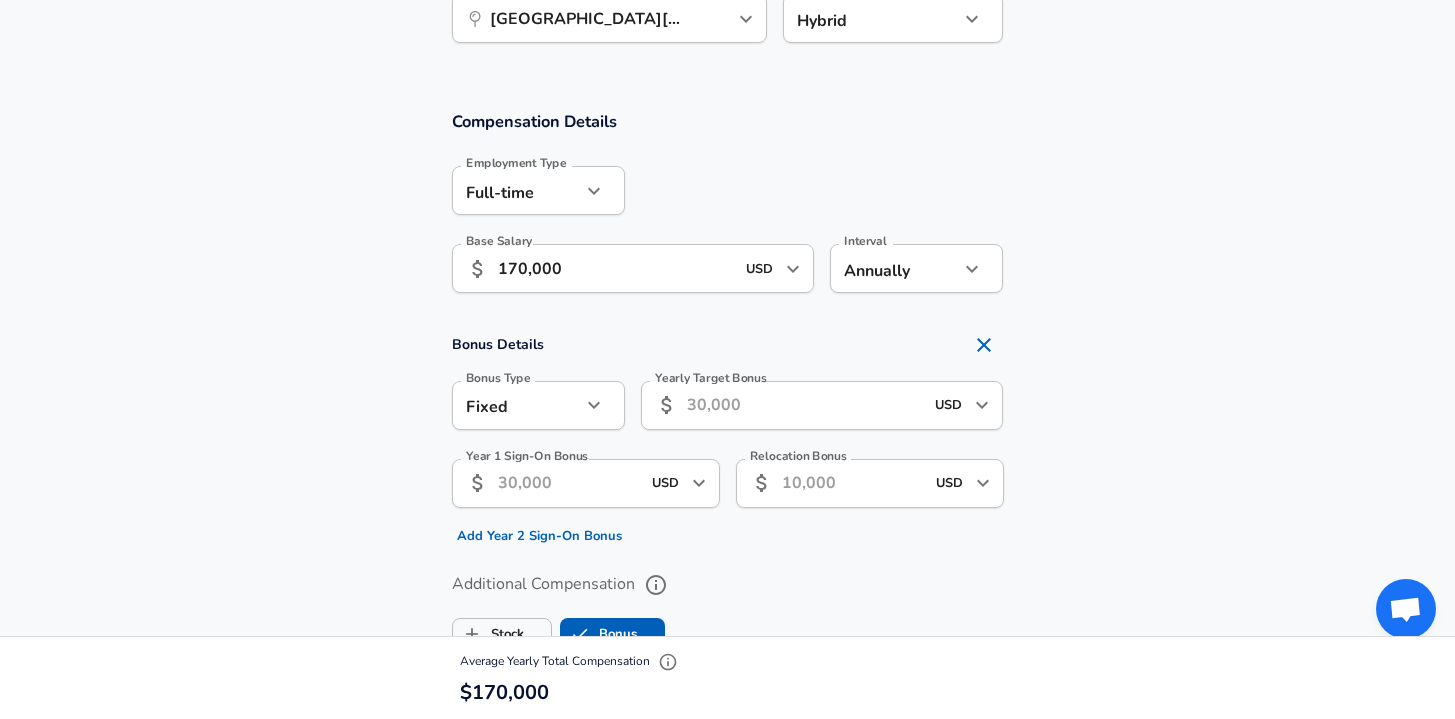 click on "Relocation Bonus" at bounding box center (853, 483) 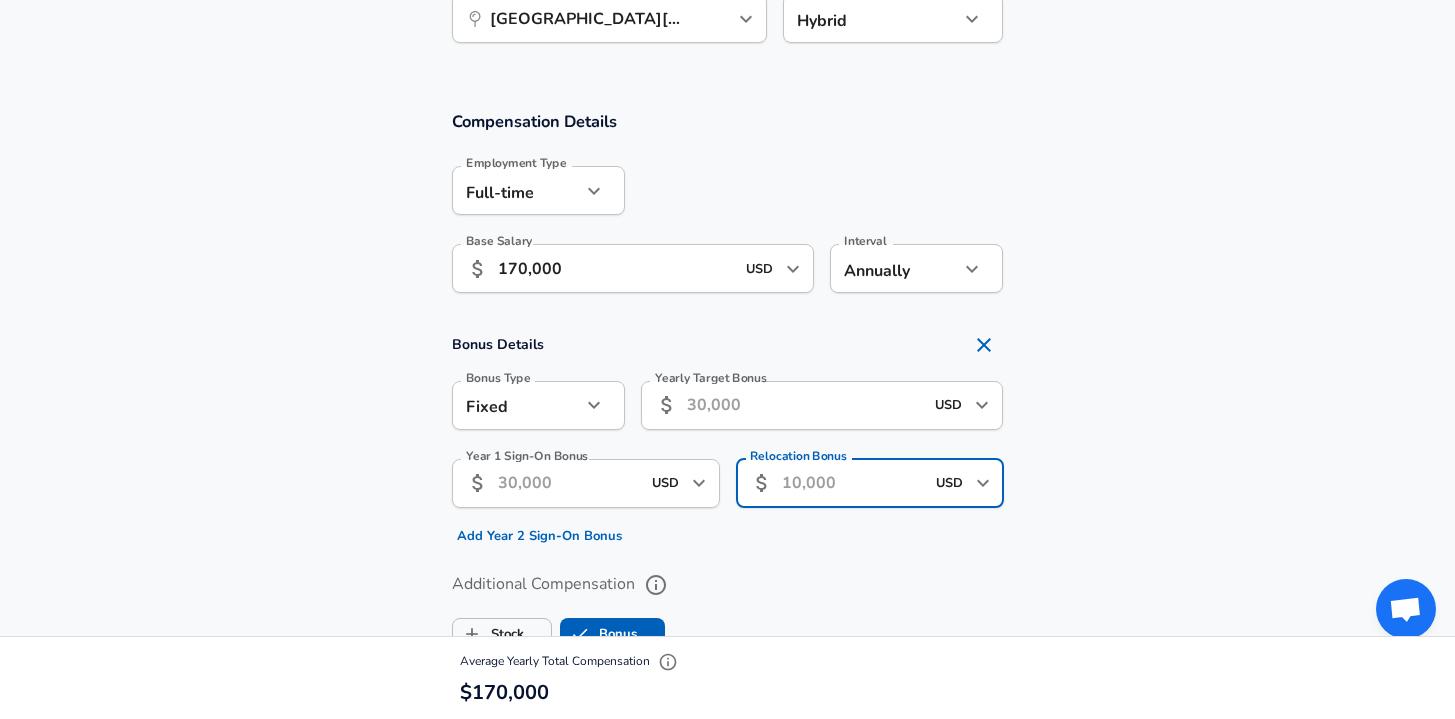 click on "Relocation Bonus" at bounding box center (853, 483) 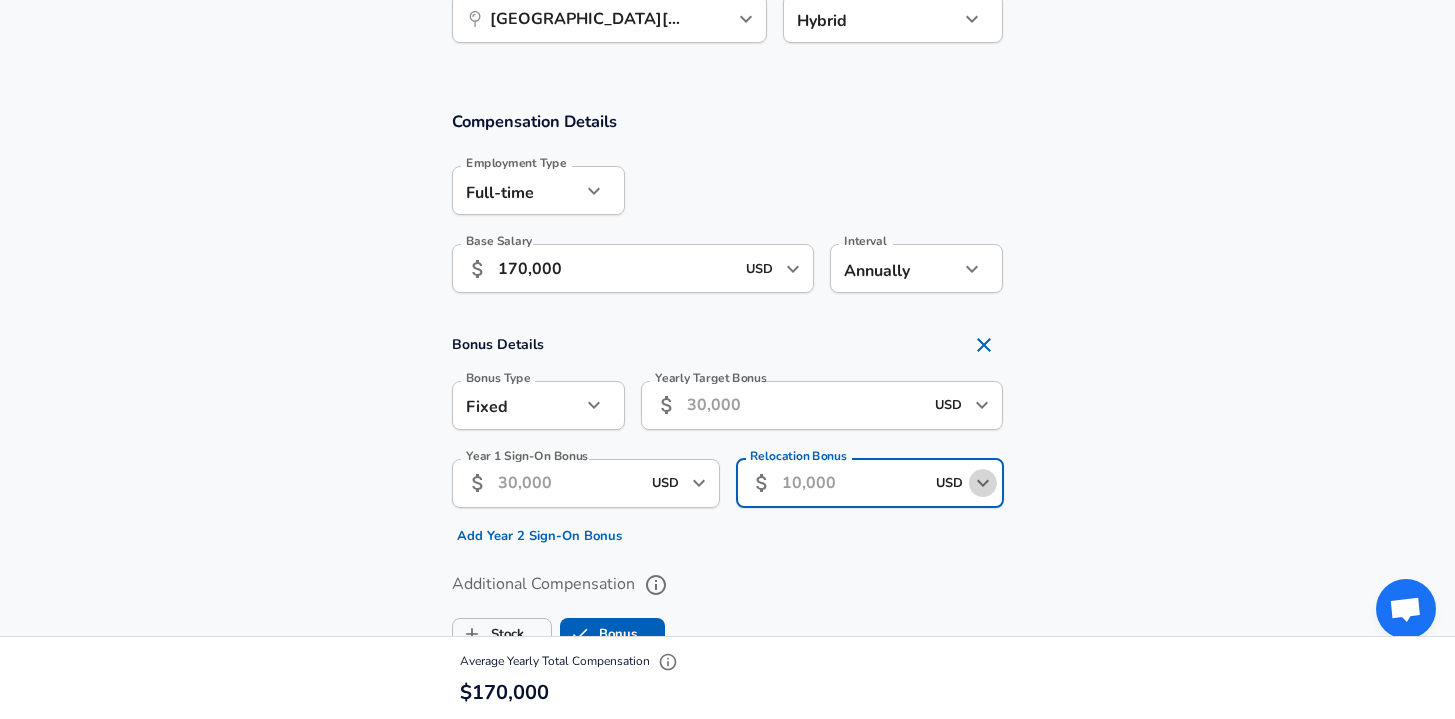 click 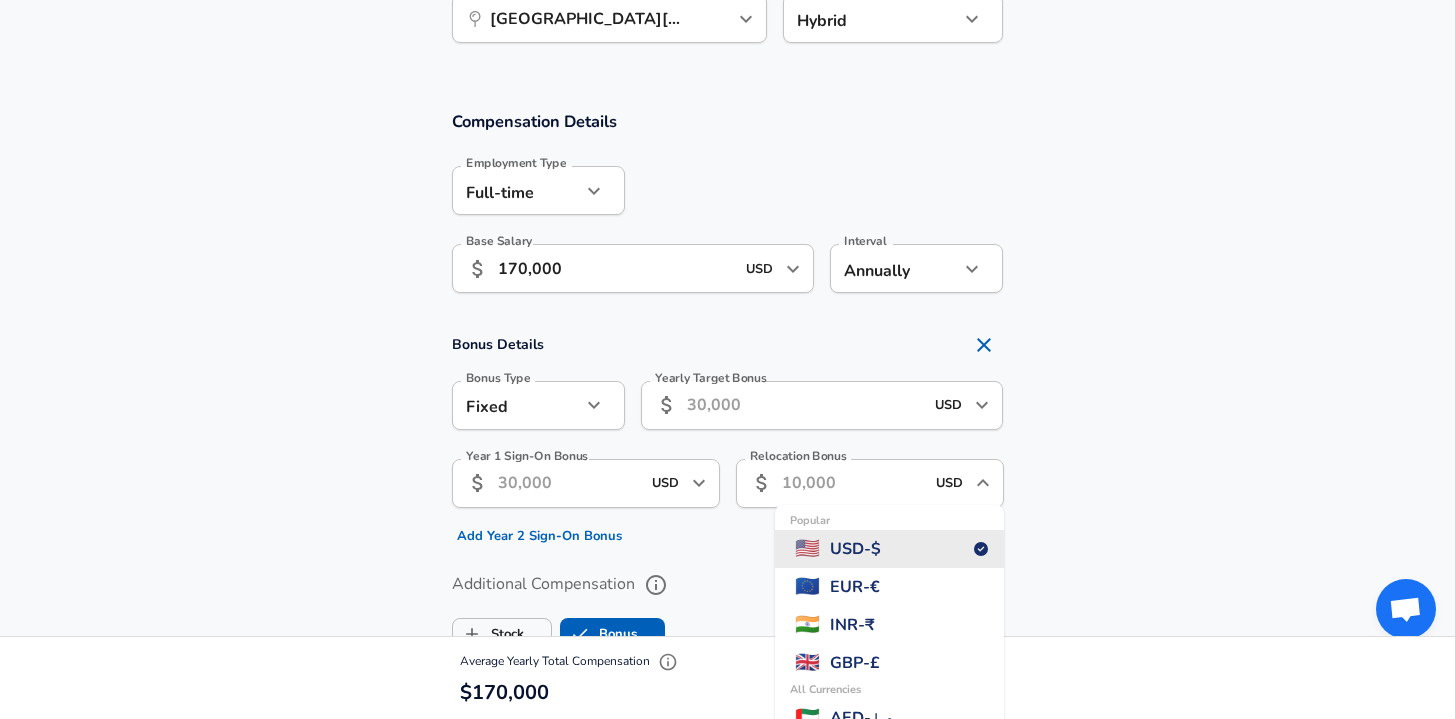 click on "Popular 🇺🇸 USD  -  $" at bounding box center [889, 549] 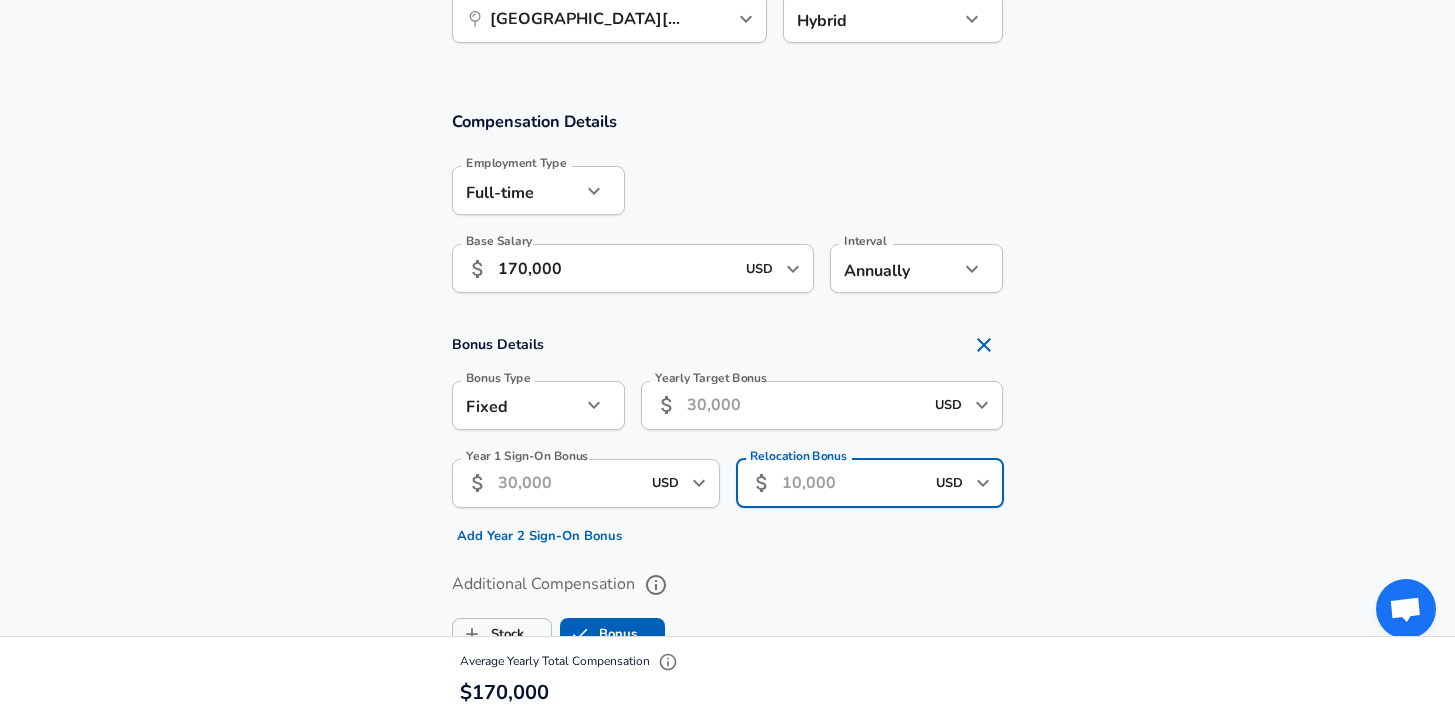 click on "Relocation Bonus" at bounding box center (853, 483) 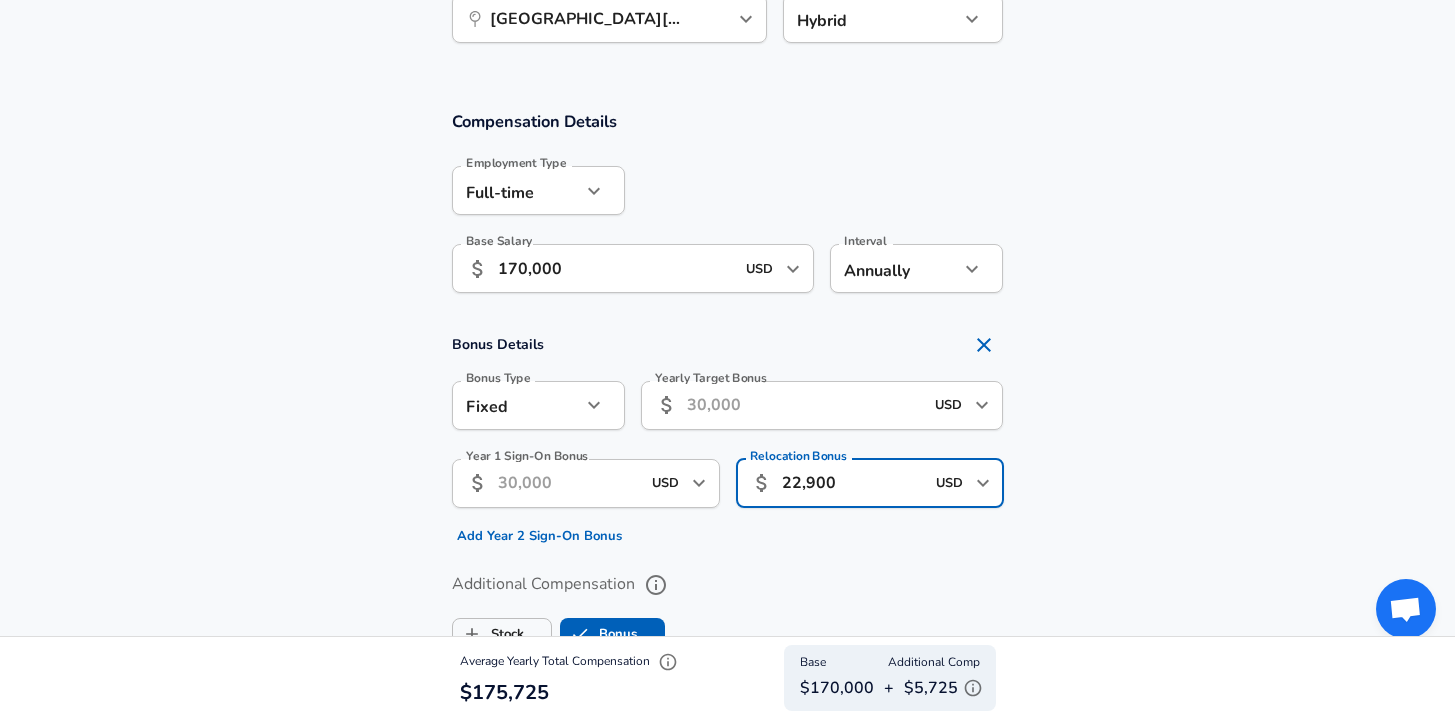 type on "22,900" 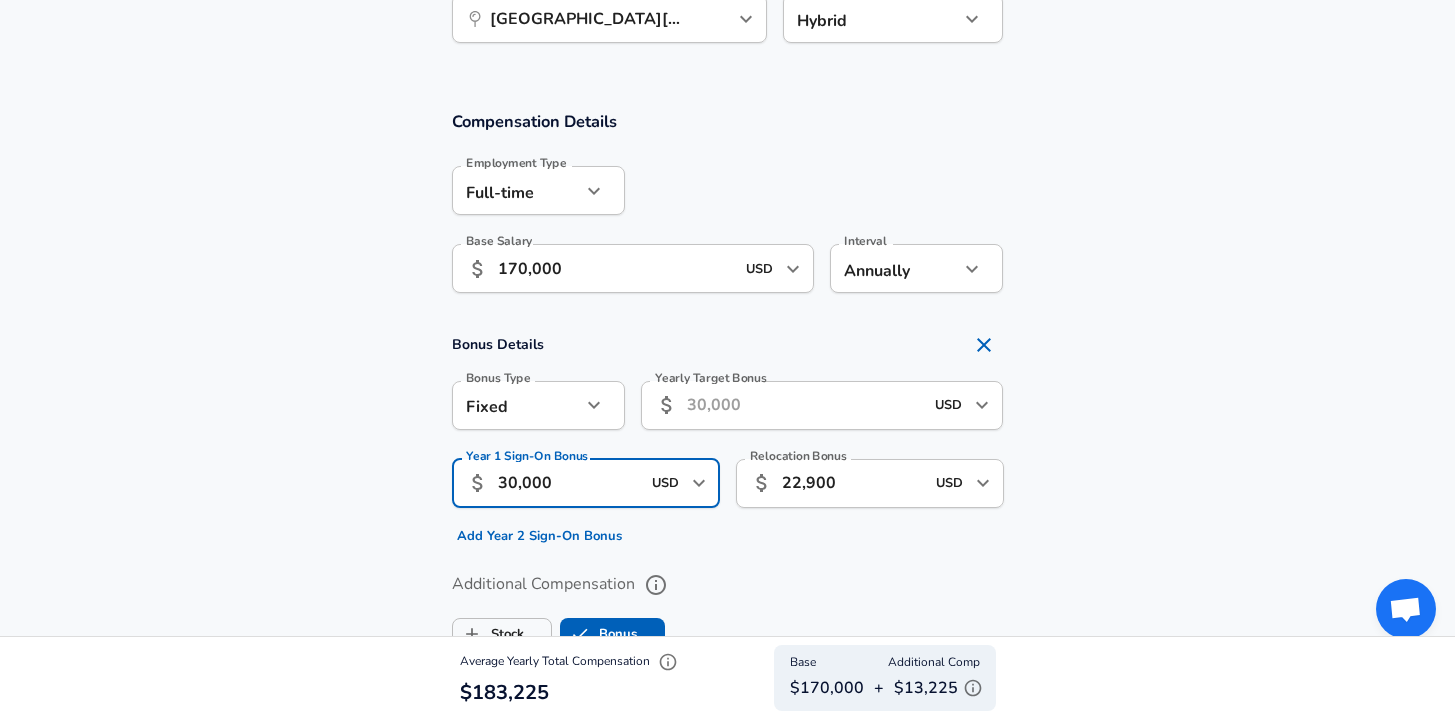 type on "30,000" 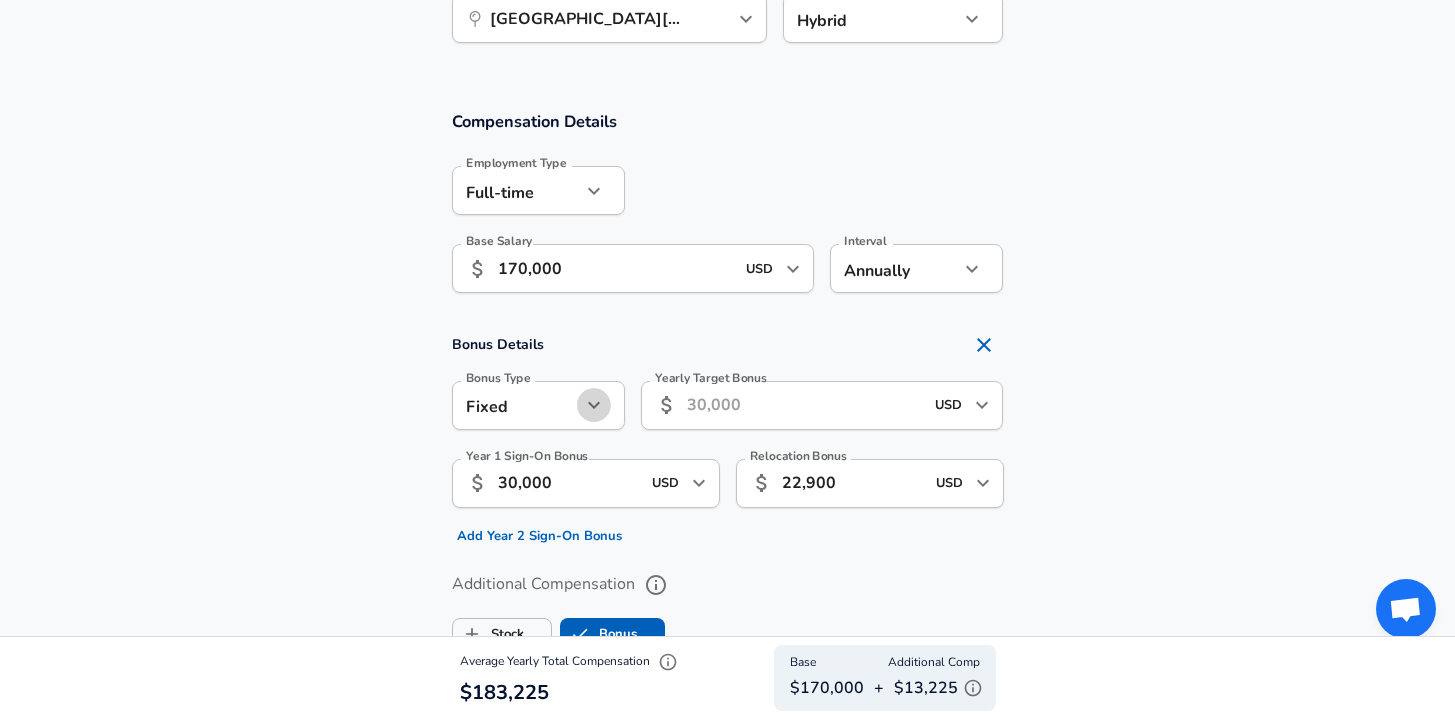 click 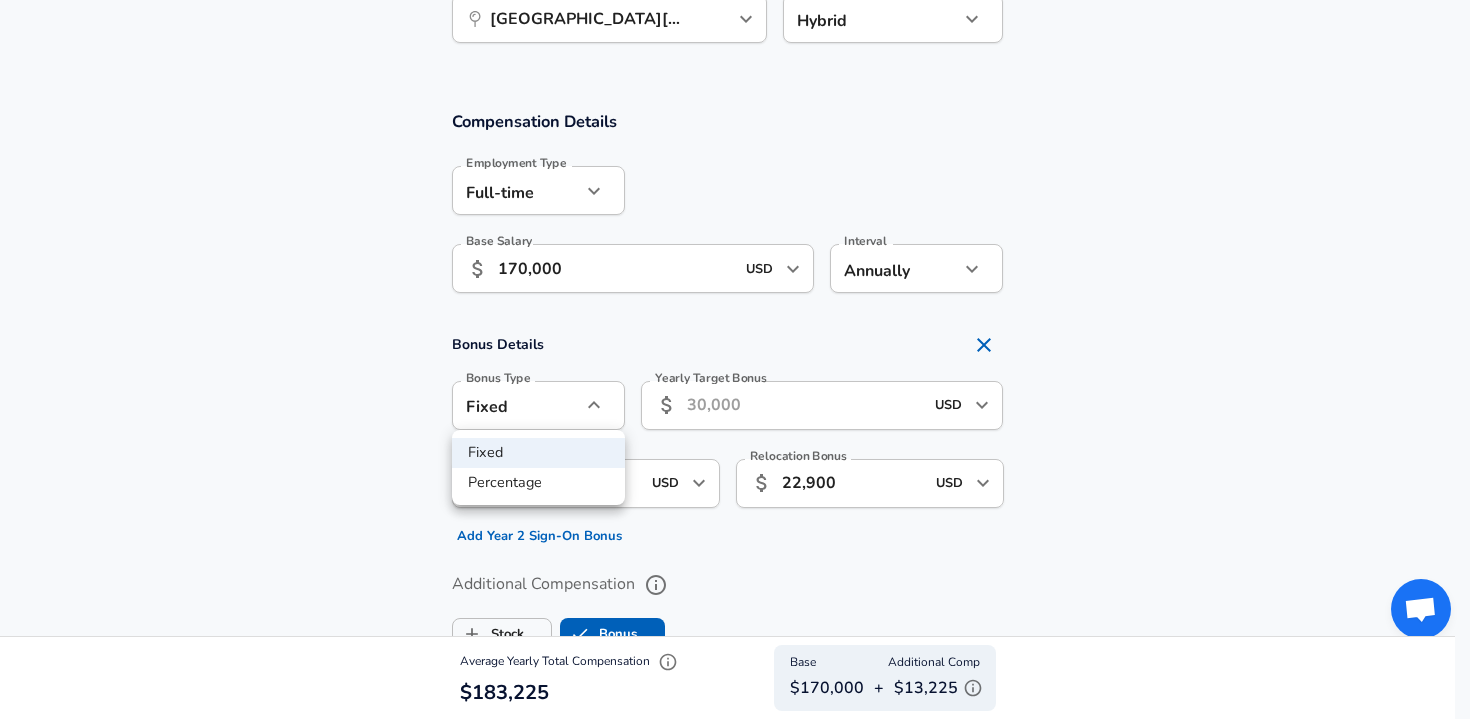 click at bounding box center [735, 359] 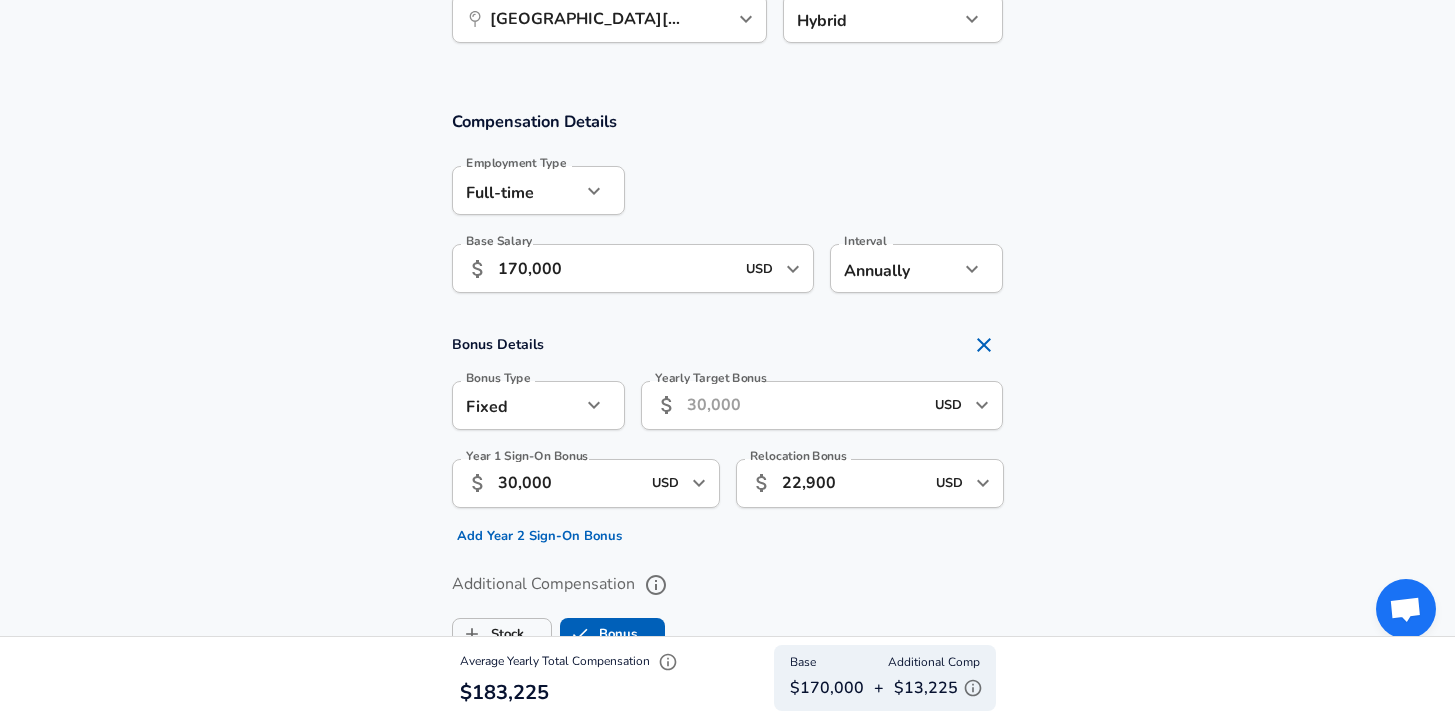 click on "Yearly Target Bonus" at bounding box center (805, 405) 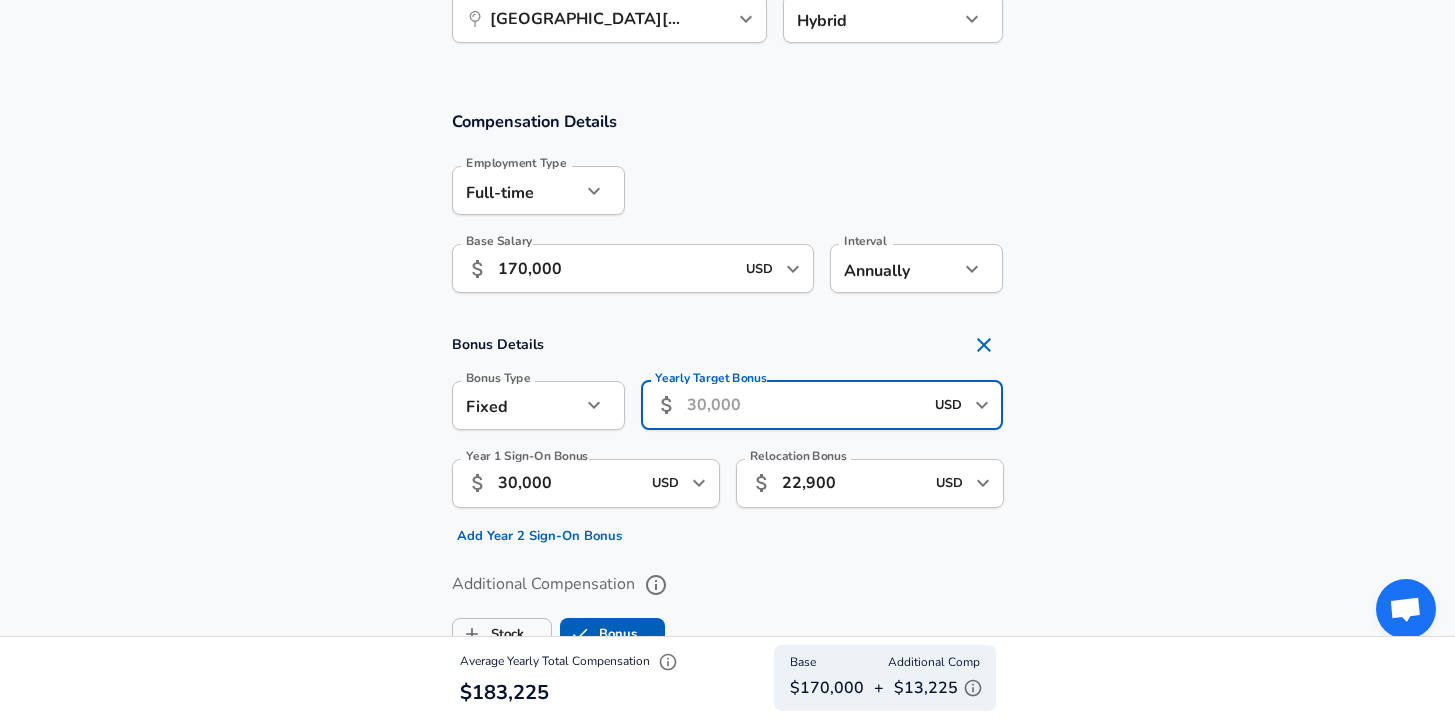 click 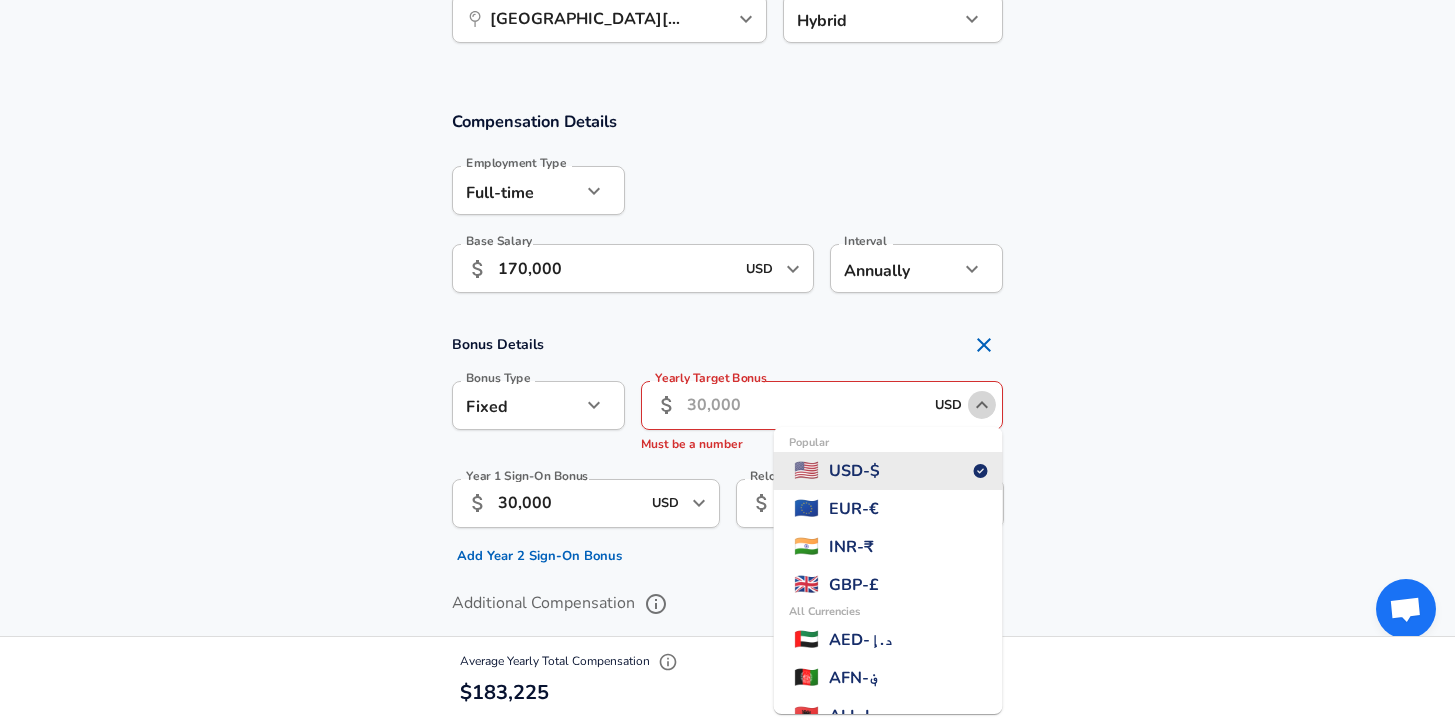 click 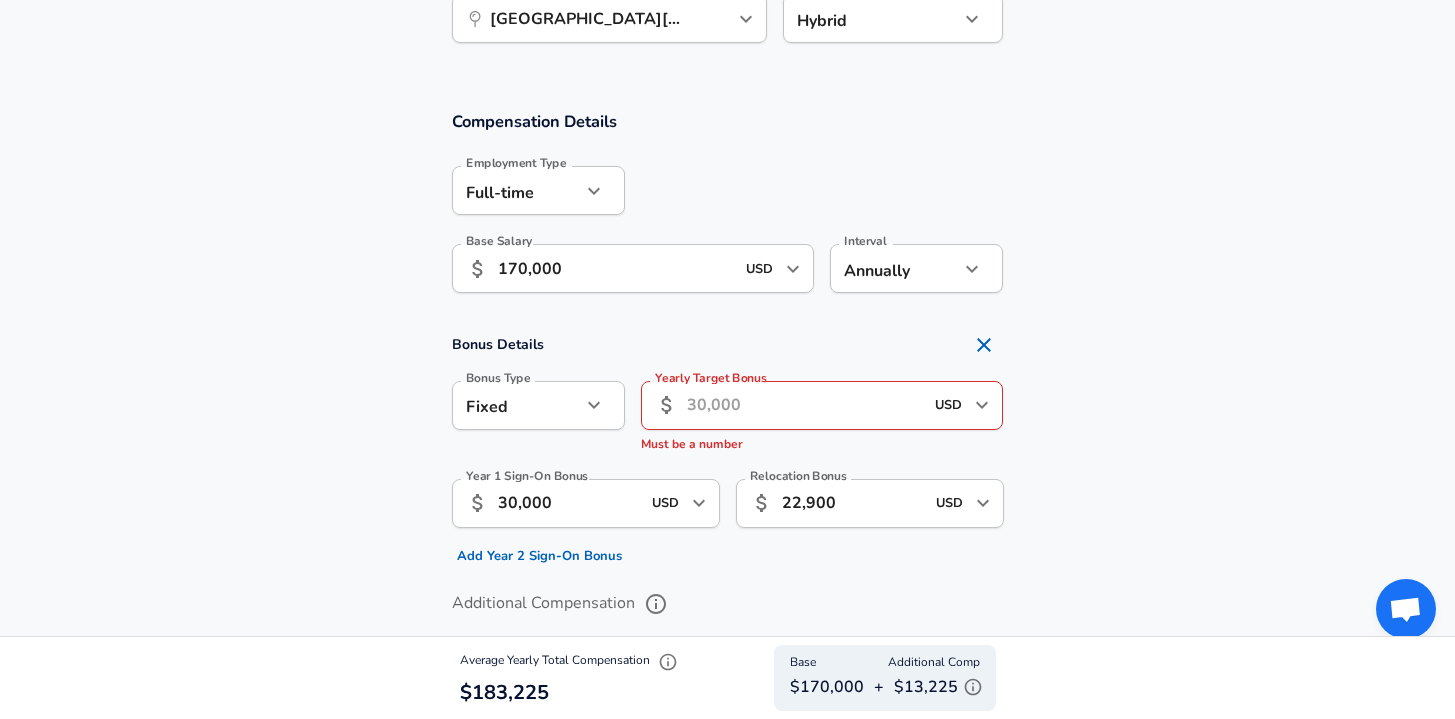 click on "Yearly Target Bonus" at bounding box center (805, 405) 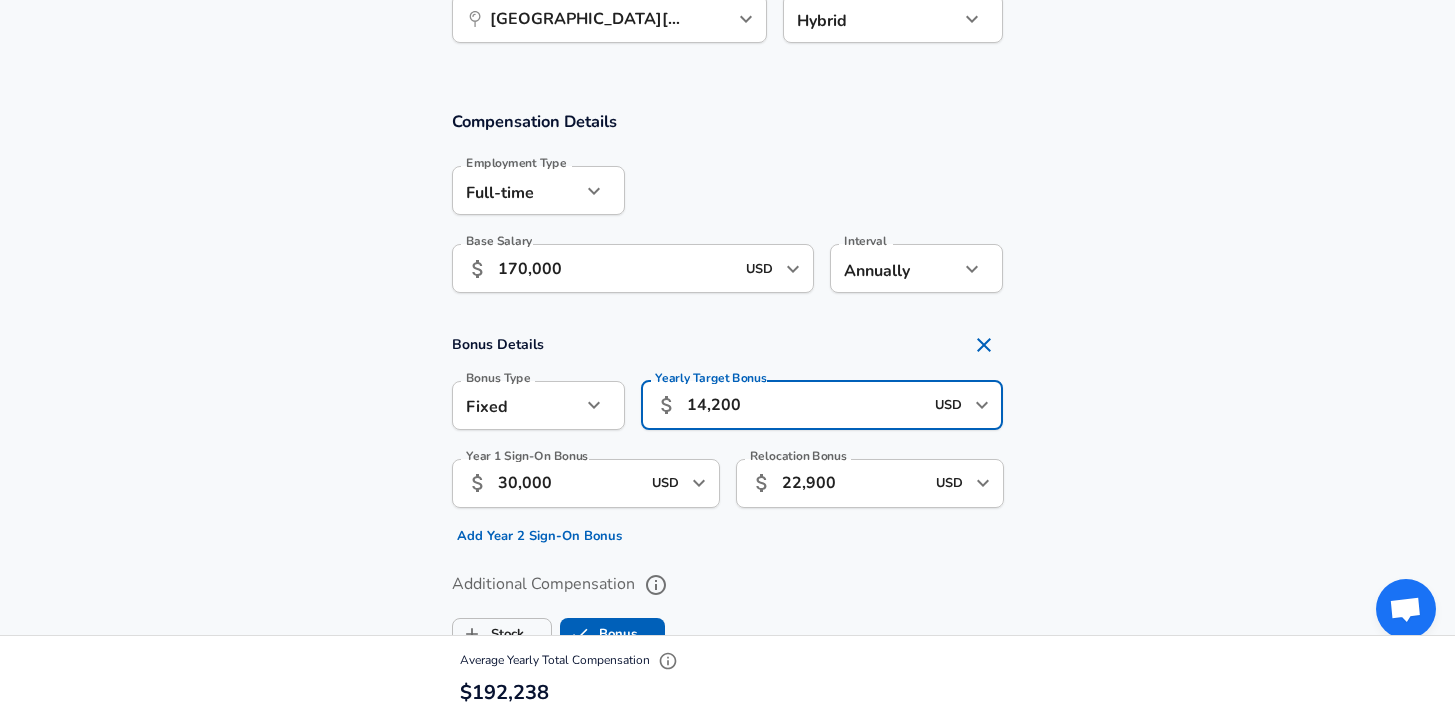 type on "14,200" 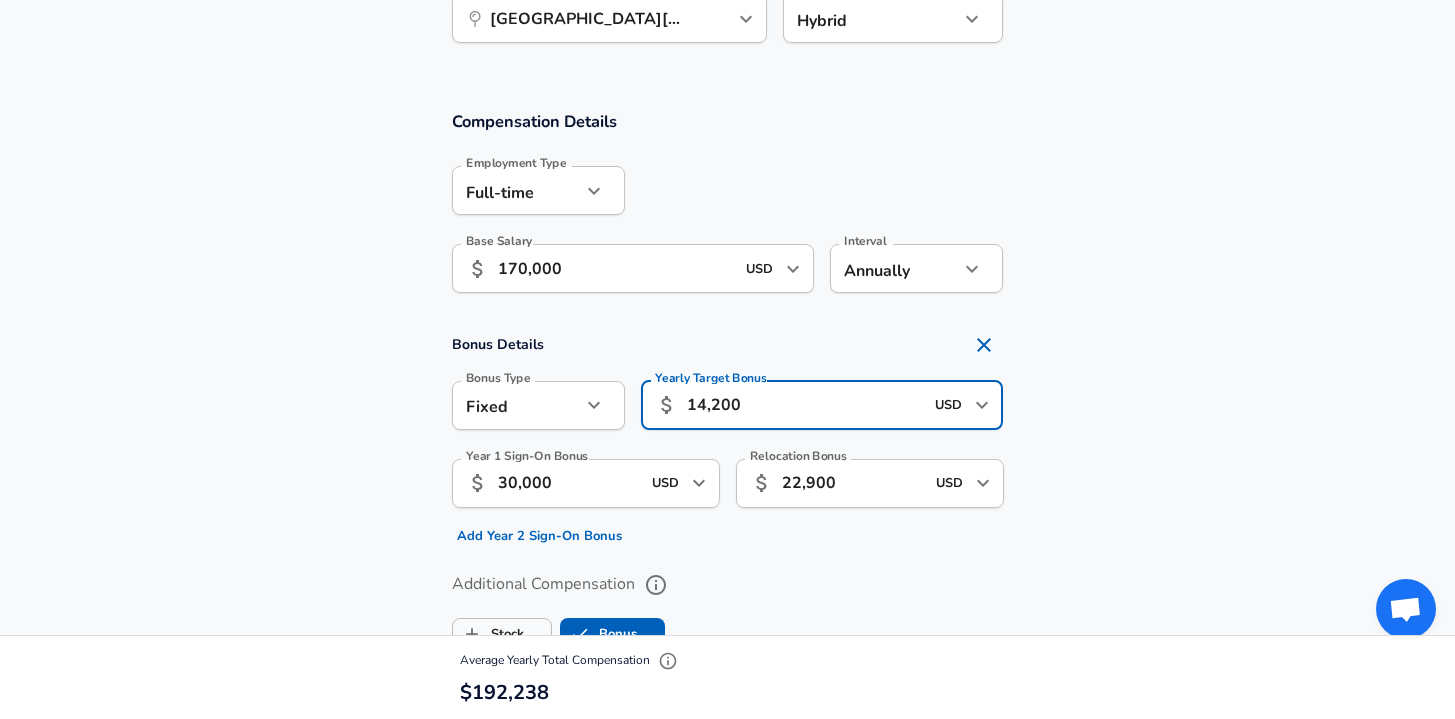 click on "Bonus Details  Bonus Type Fixed fixed Bonus Type Yearly Target Bonus ​ 14,200 USD ​ Yearly Target Bonus Year 1 Sign-On Bonus ​ 30,000 USD ​ Year 1 Sign-On Bonus Add Year 2 Sign-On Bonus Relocation Bonus ​ 22,900 USD ​ Relocation Bonus" at bounding box center [727, 438] 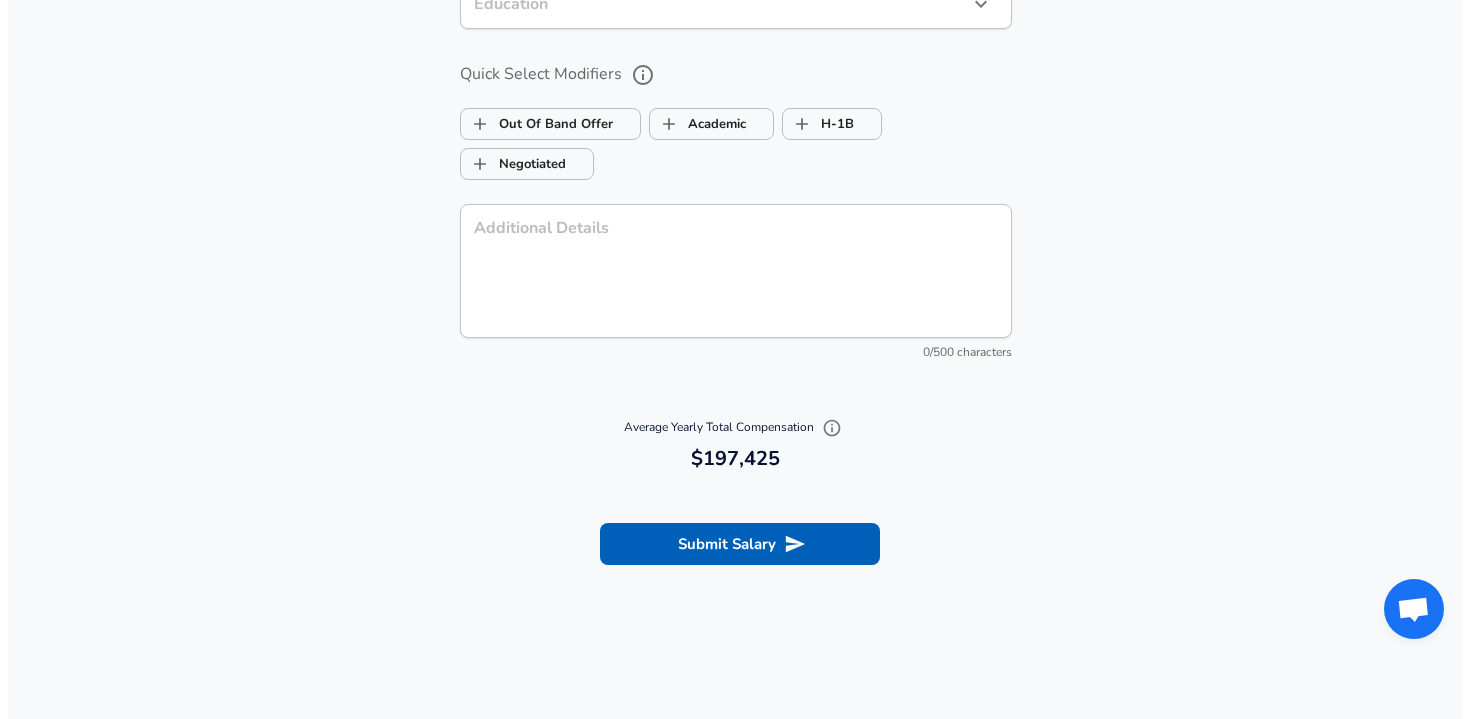 scroll, scrollTop: 2236, scrollLeft: 0, axis: vertical 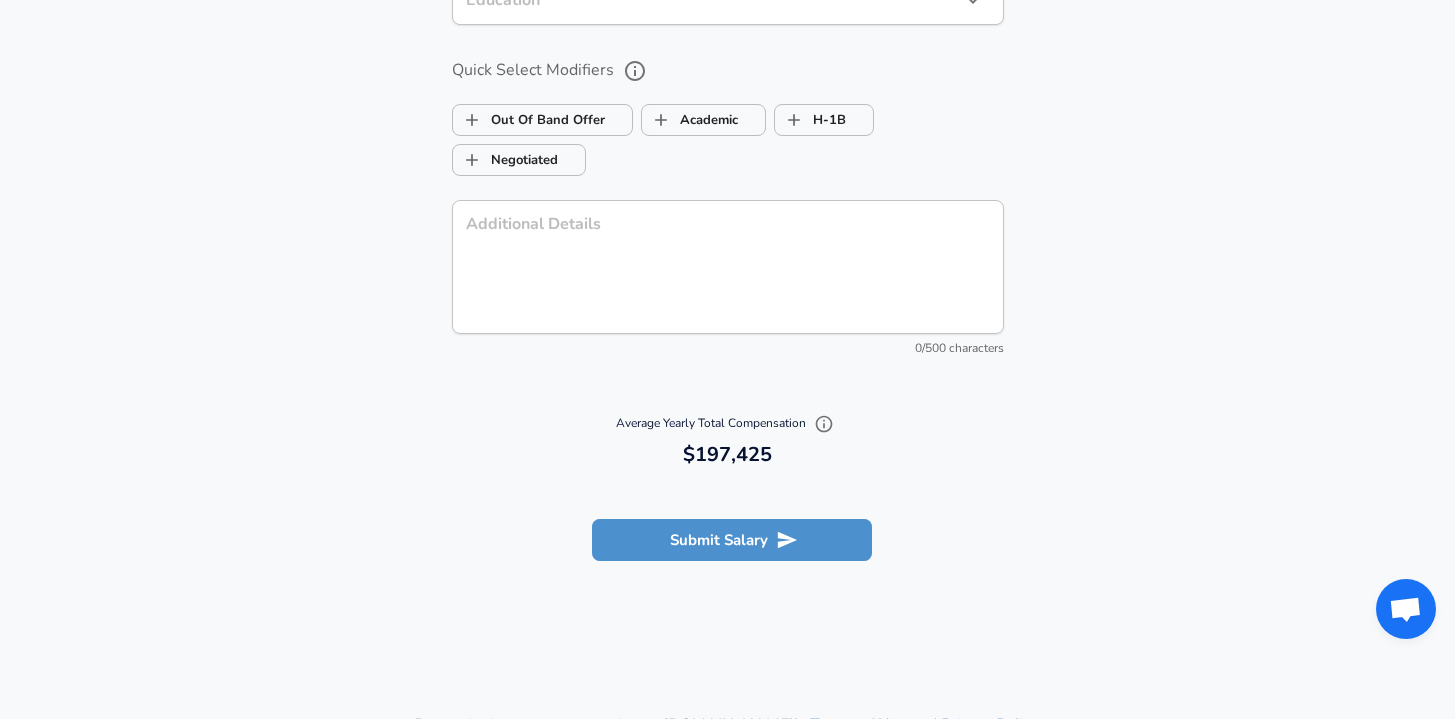 drag, startPoint x: 680, startPoint y: 545, endPoint x: 668, endPoint y: 545, distance: 12 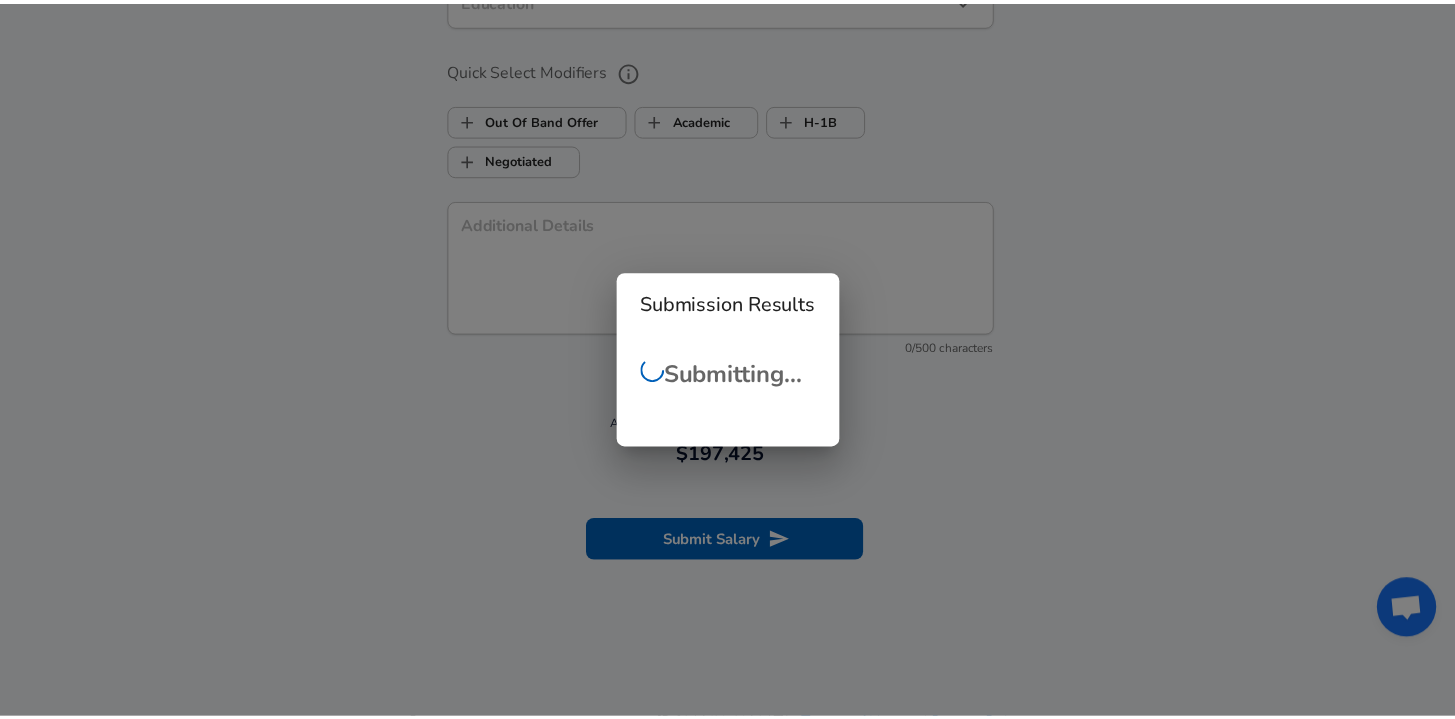 scroll, scrollTop: 86, scrollLeft: 0, axis: vertical 